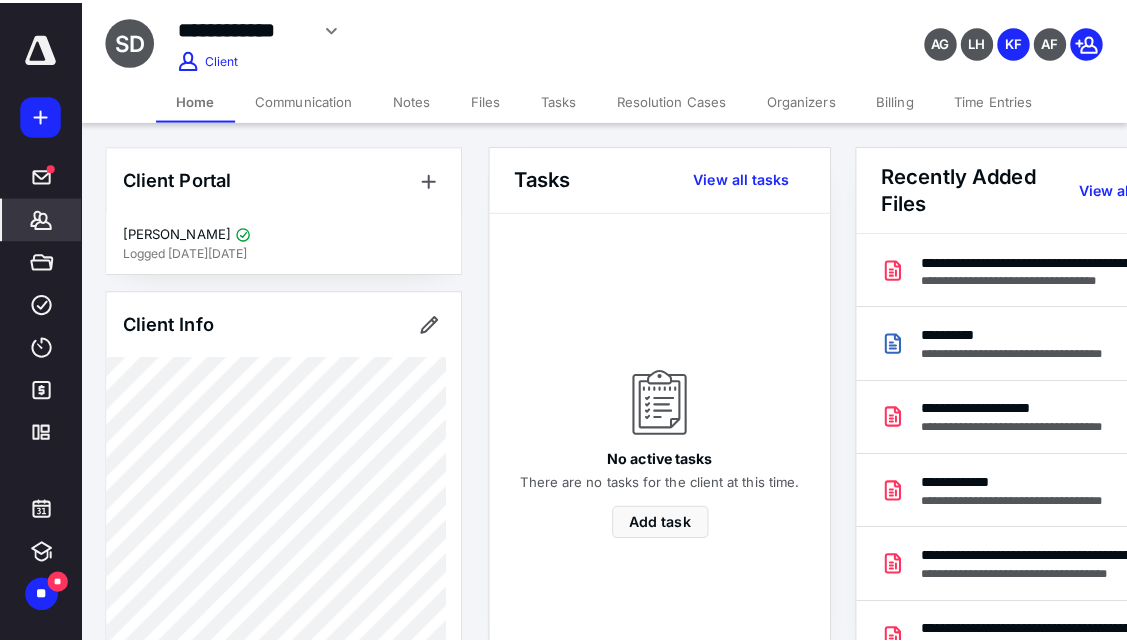 scroll, scrollTop: 0, scrollLeft: 0, axis: both 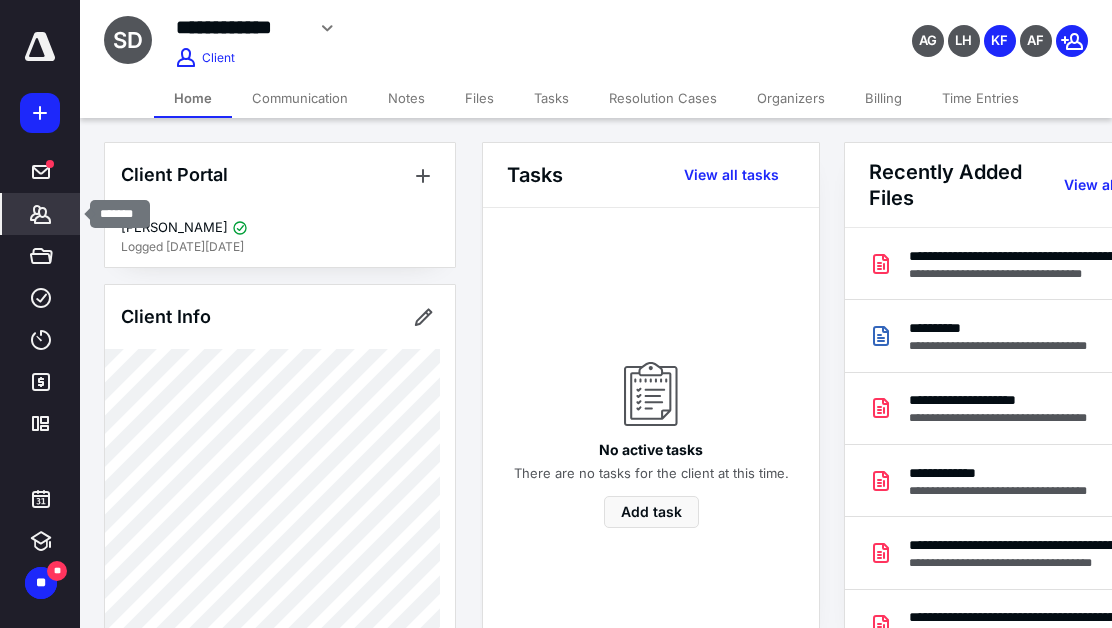 click 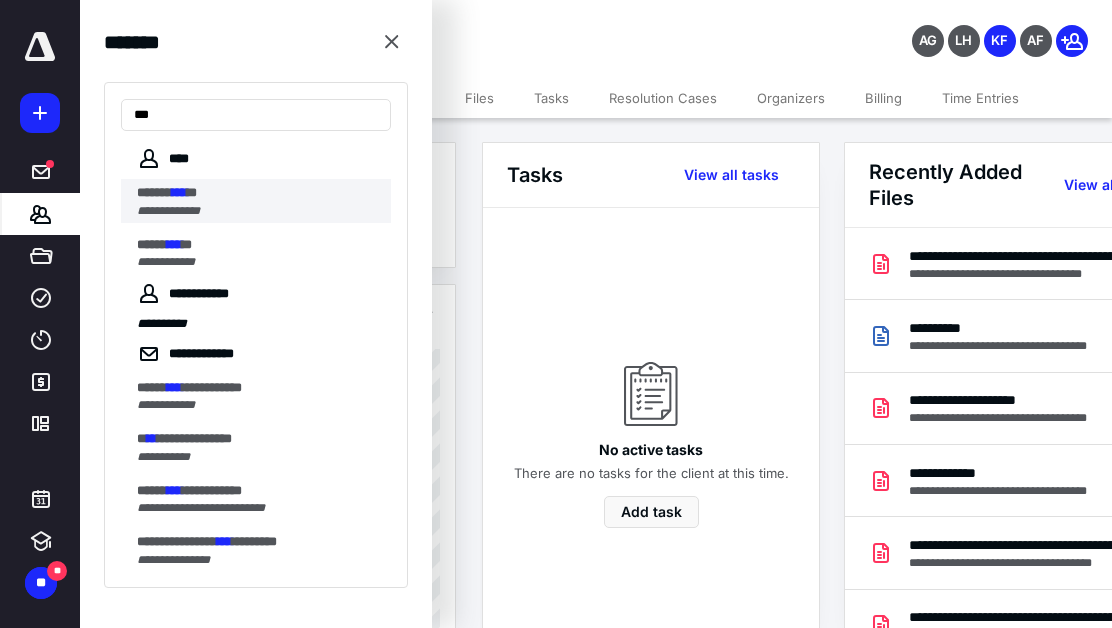 type on "***" 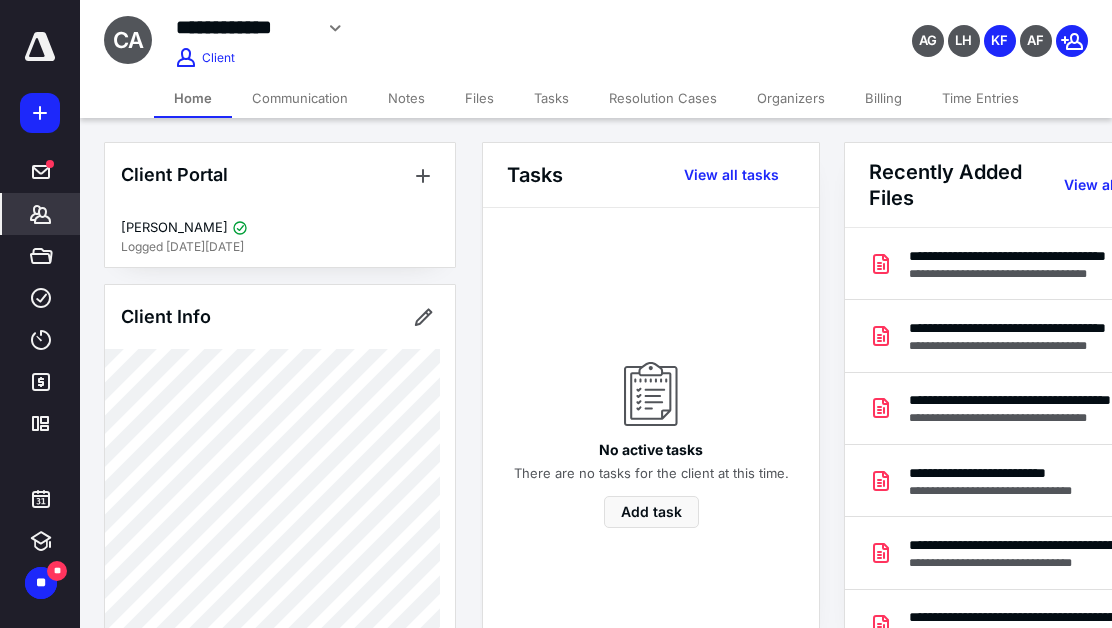 click on "Files" at bounding box center [479, 98] 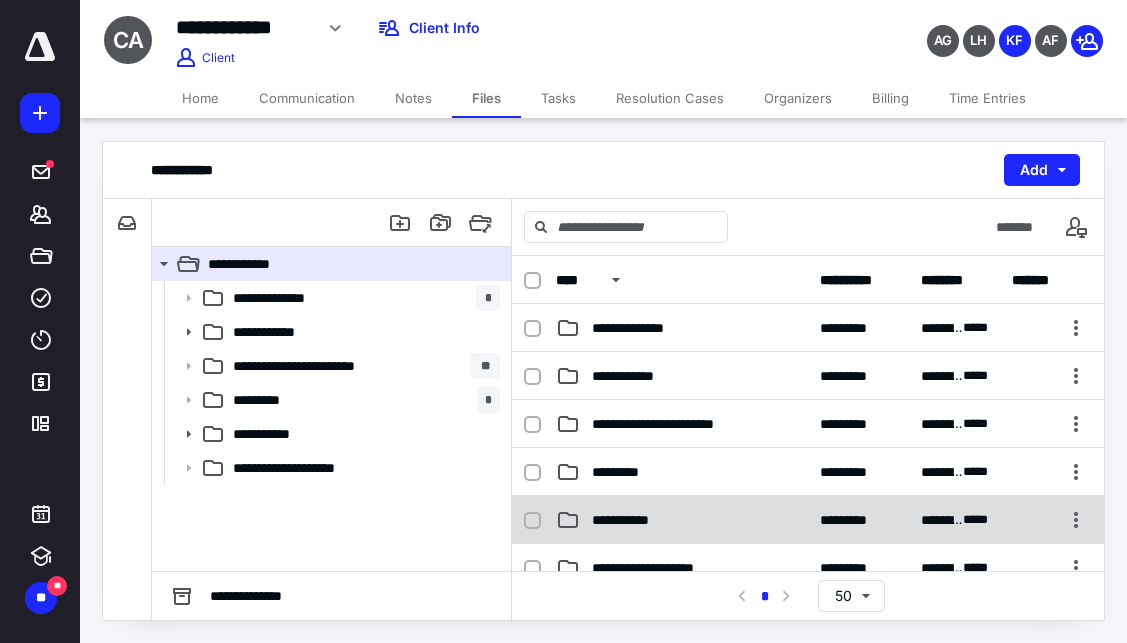 click on "**********" at bounding box center [631, 520] 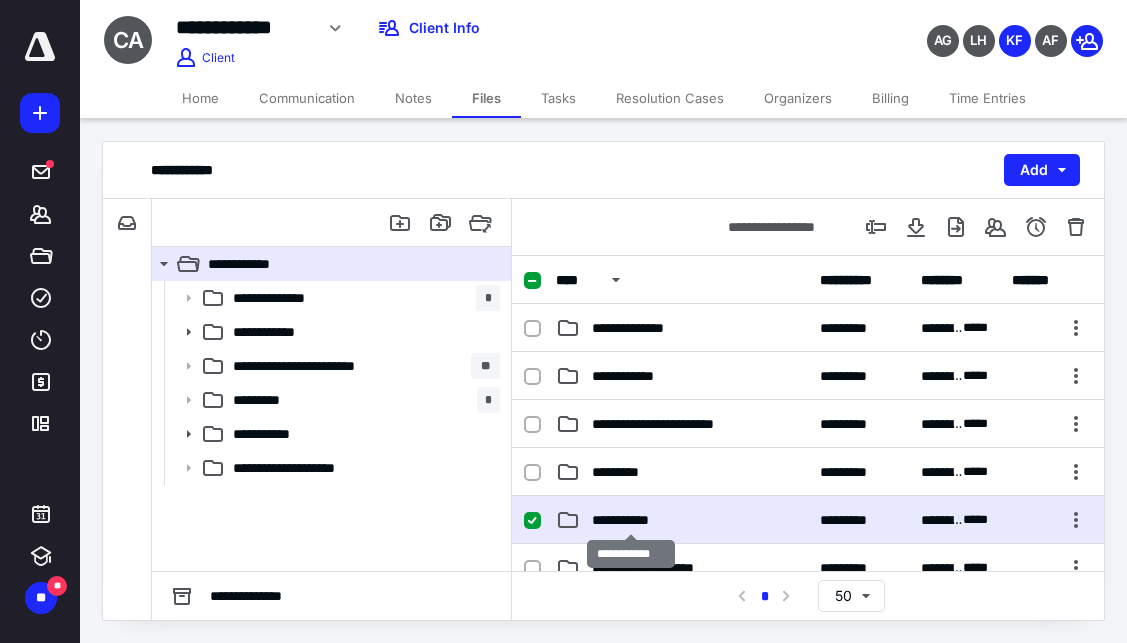 click on "**********" at bounding box center [631, 520] 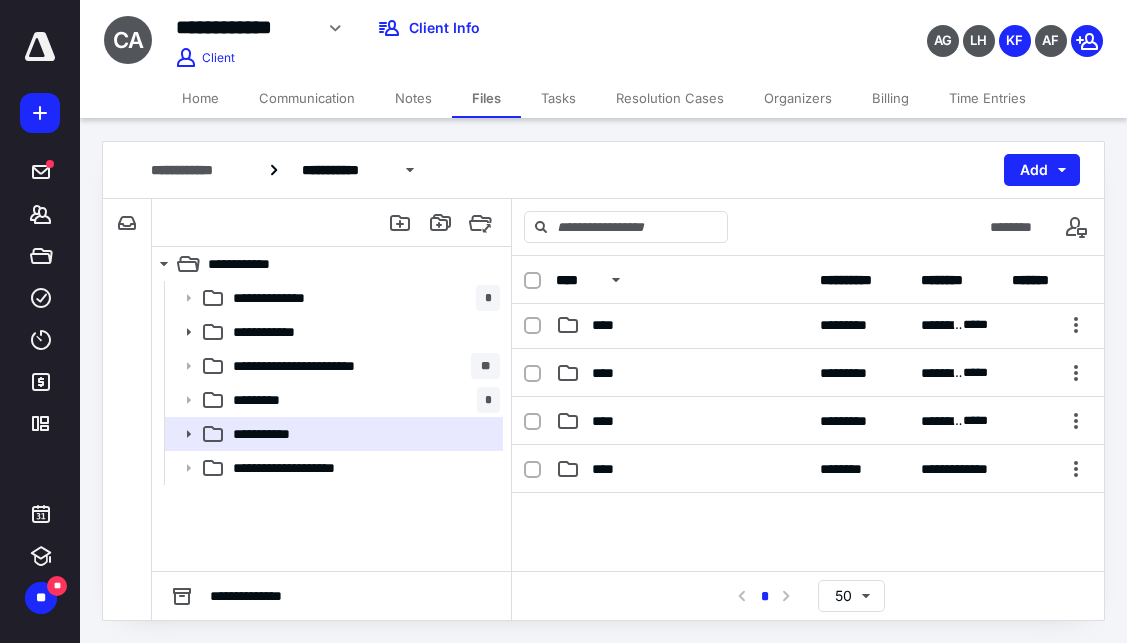 scroll, scrollTop: 500, scrollLeft: 0, axis: vertical 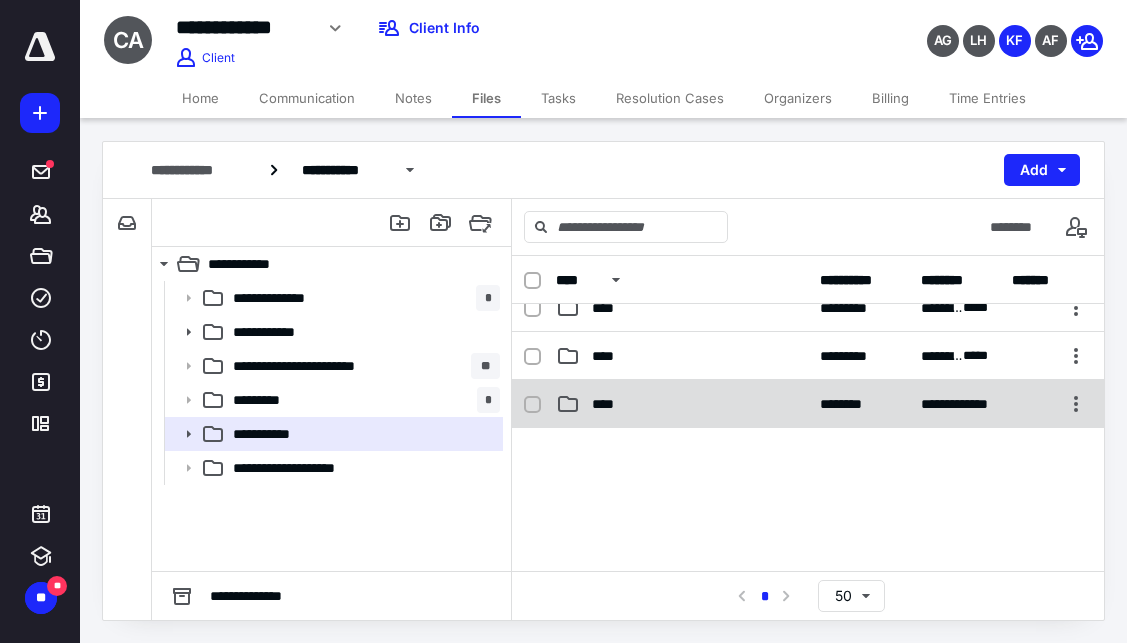 click on "****" at bounding box center [609, 404] 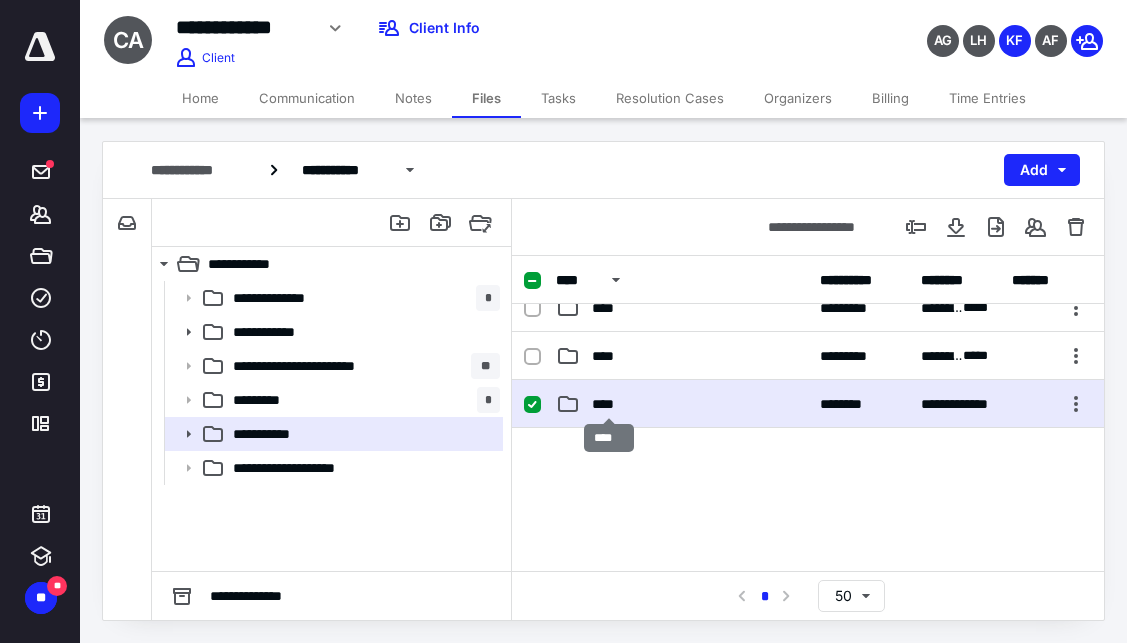 click on "****" at bounding box center (609, 404) 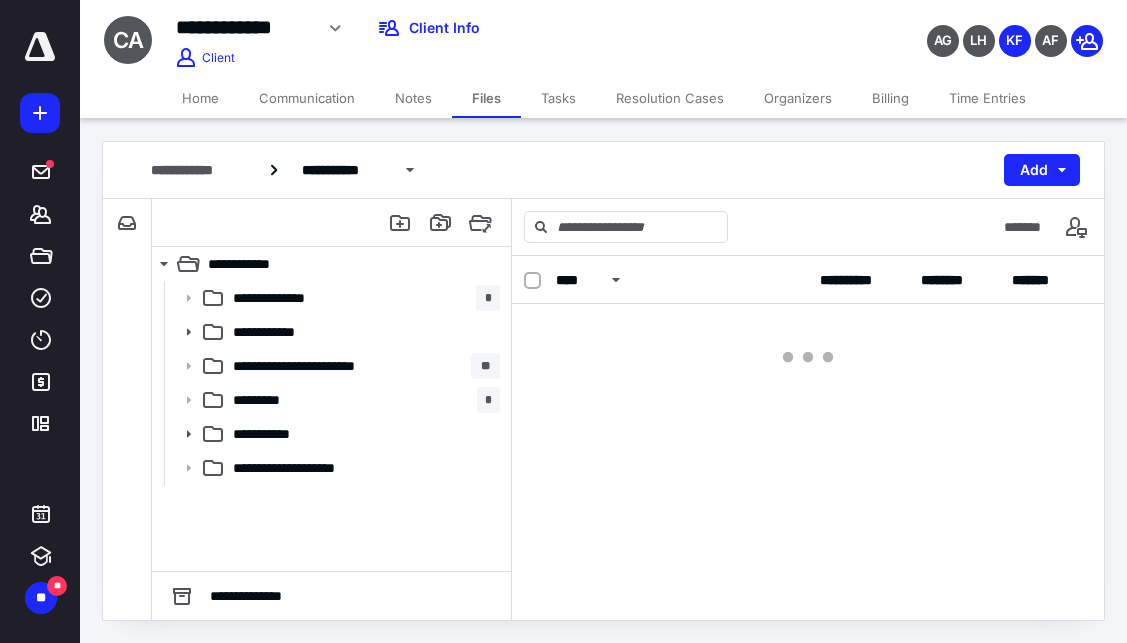 scroll, scrollTop: 0, scrollLeft: 0, axis: both 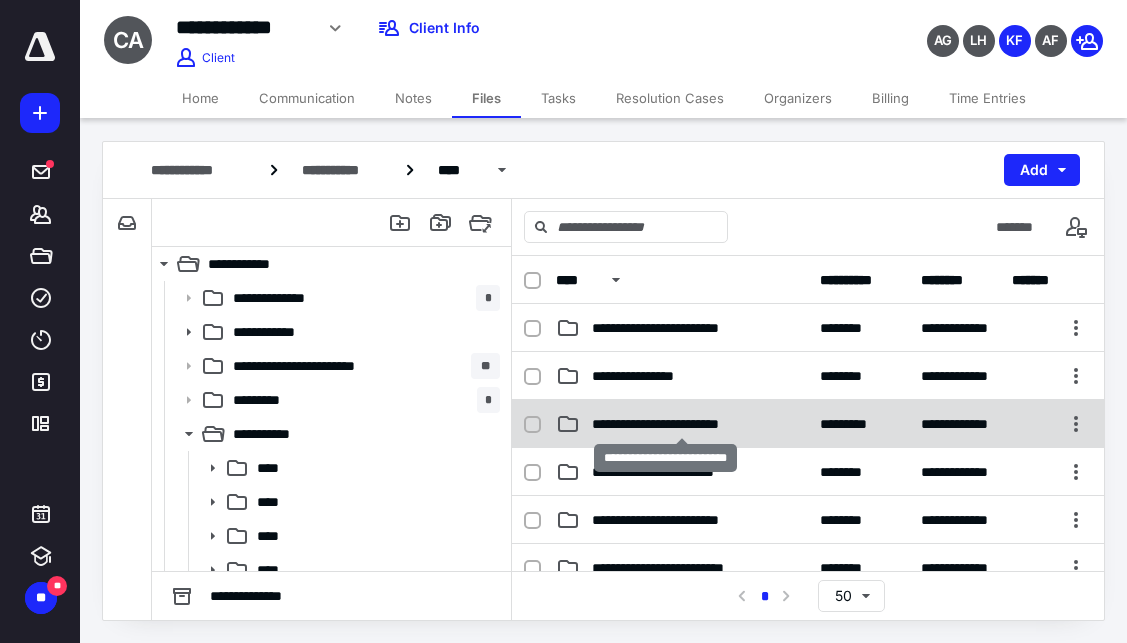 click on "**********" at bounding box center (682, 424) 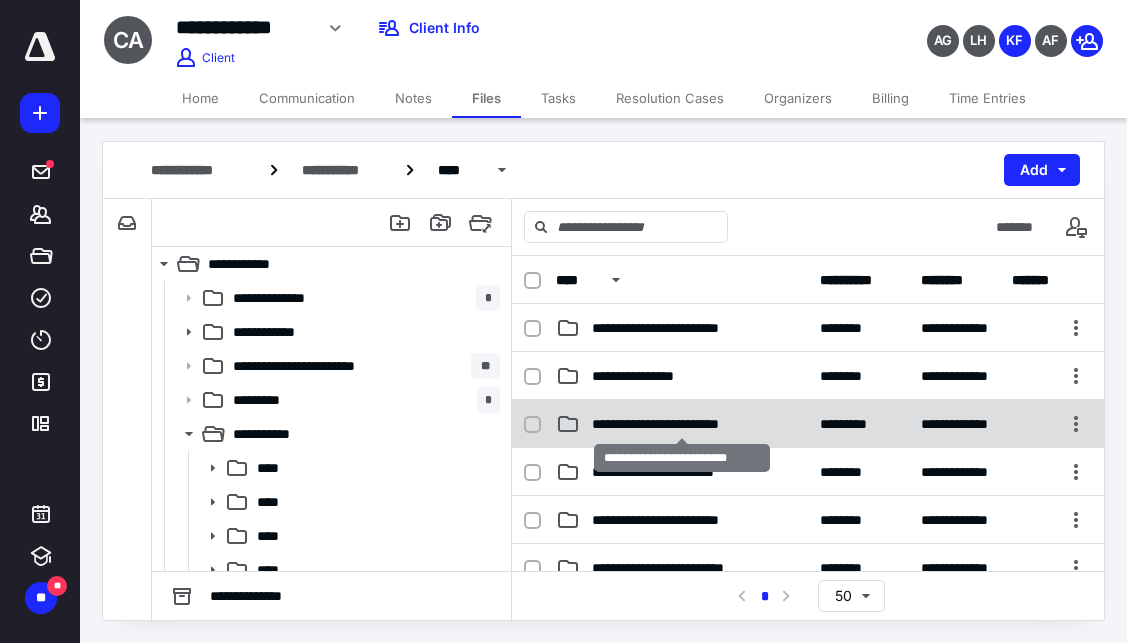 checkbox on "true" 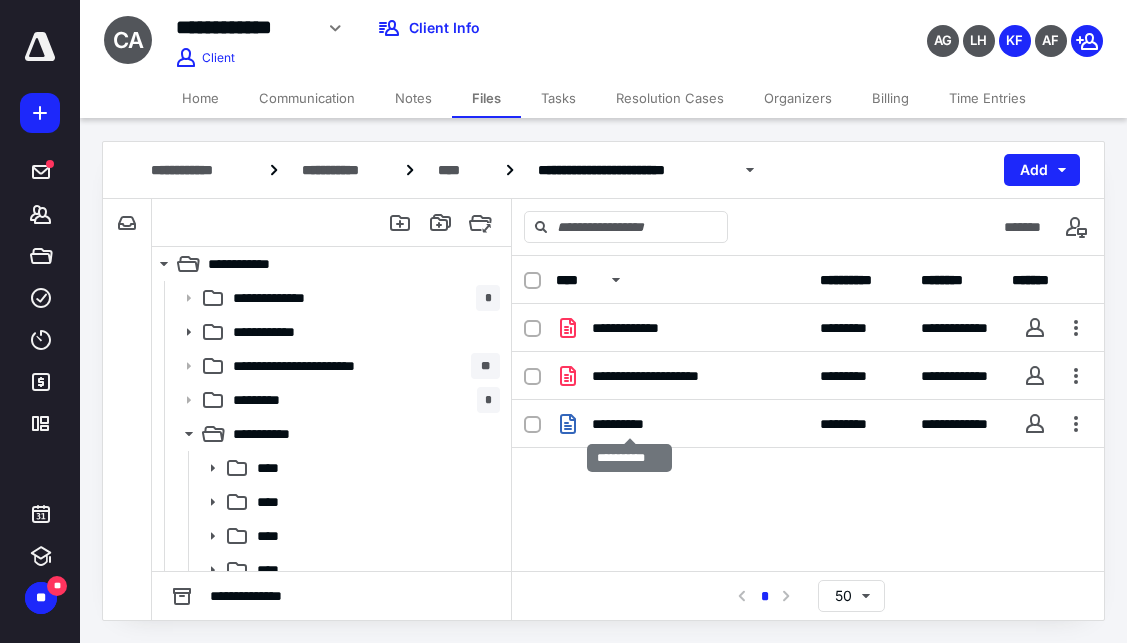 click on "**********" at bounding box center (629, 424) 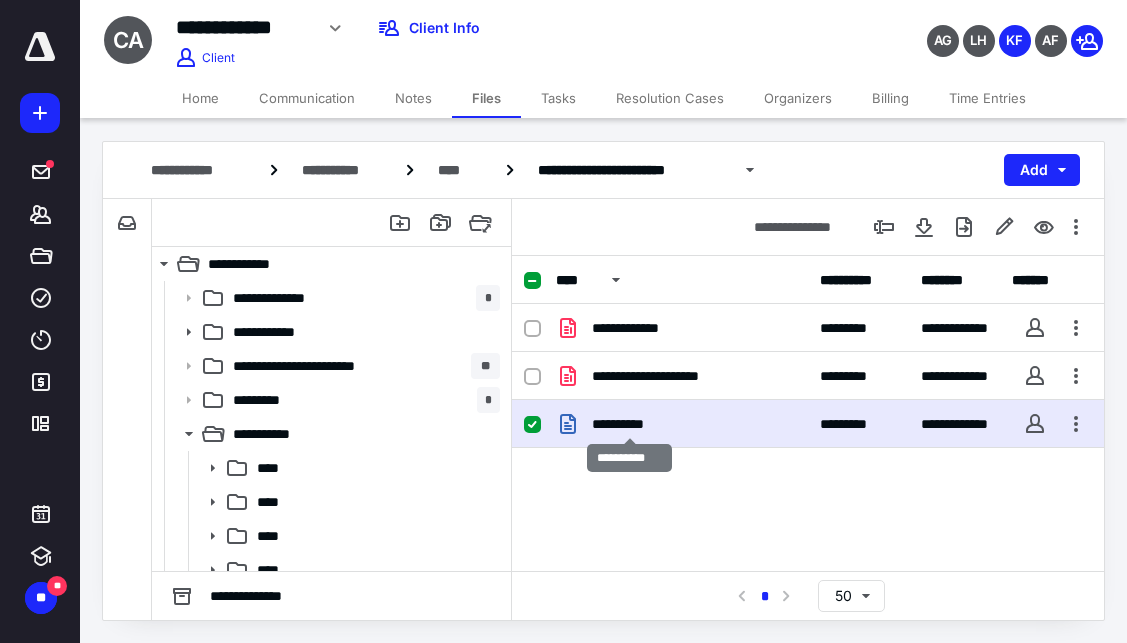 click on "**********" at bounding box center (629, 424) 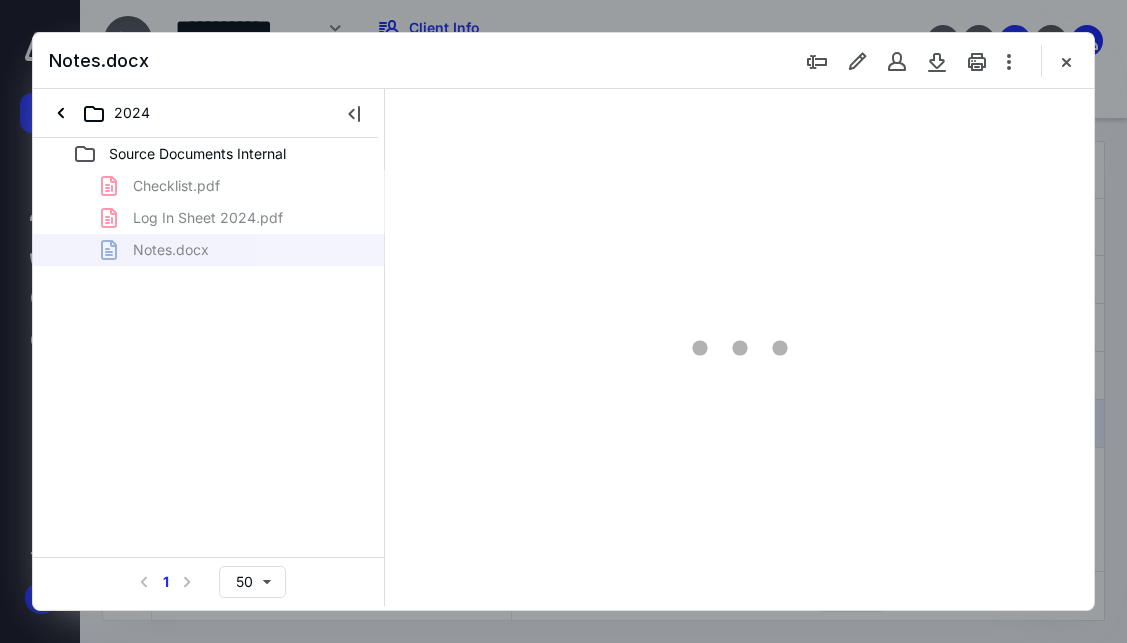scroll, scrollTop: 0, scrollLeft: 0, axis: both 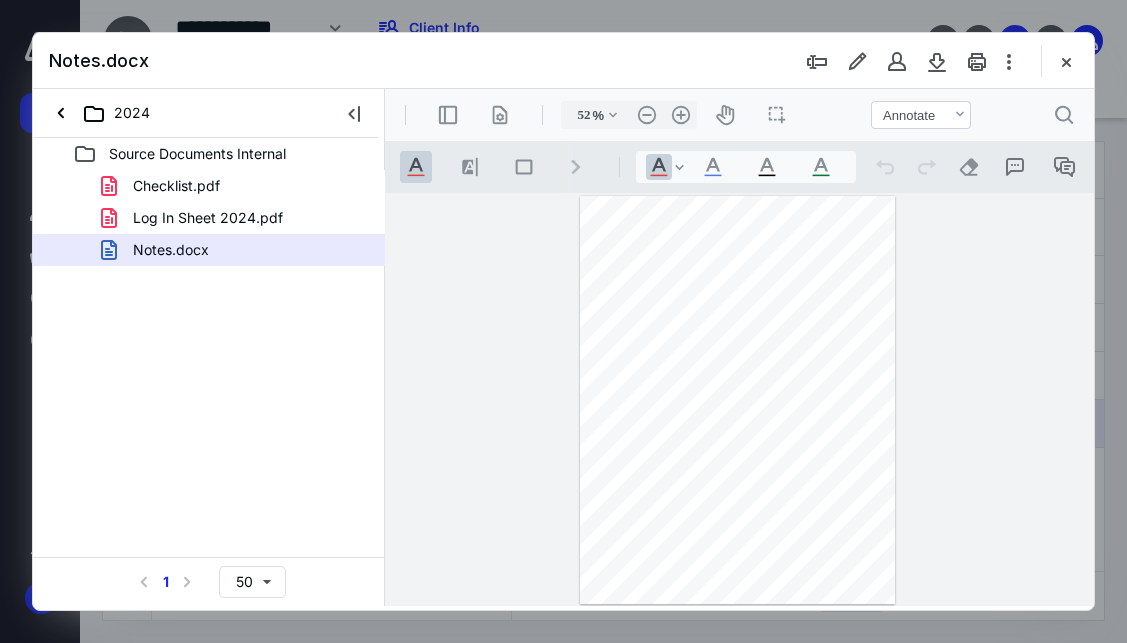 type on "113" 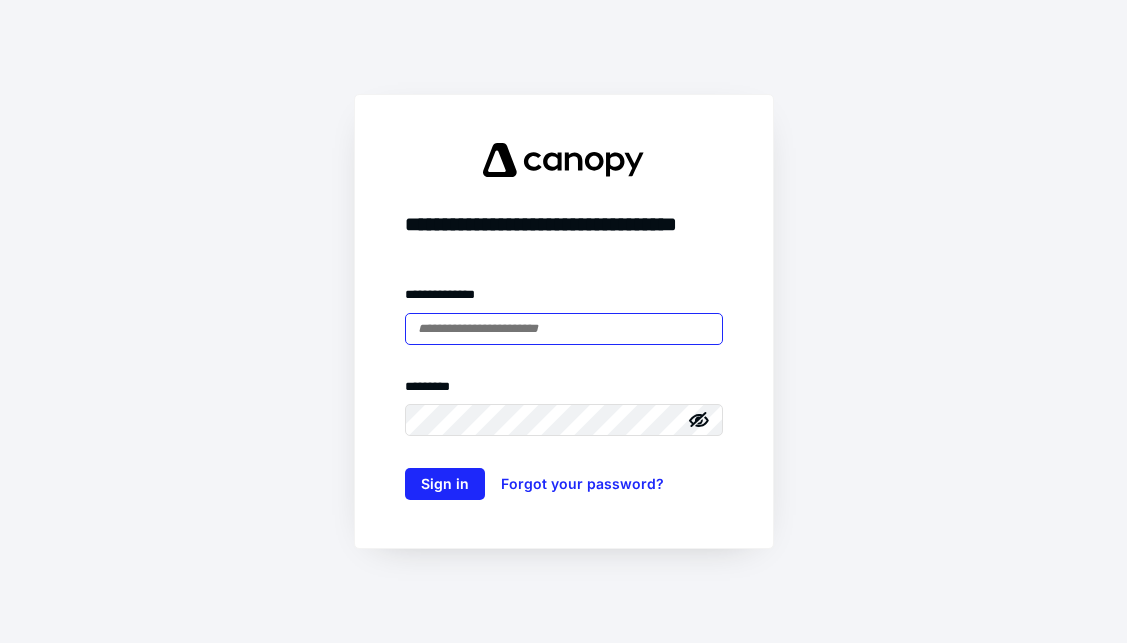 scroll, scrollTop: 0, scrollLeft: 0, axis: both 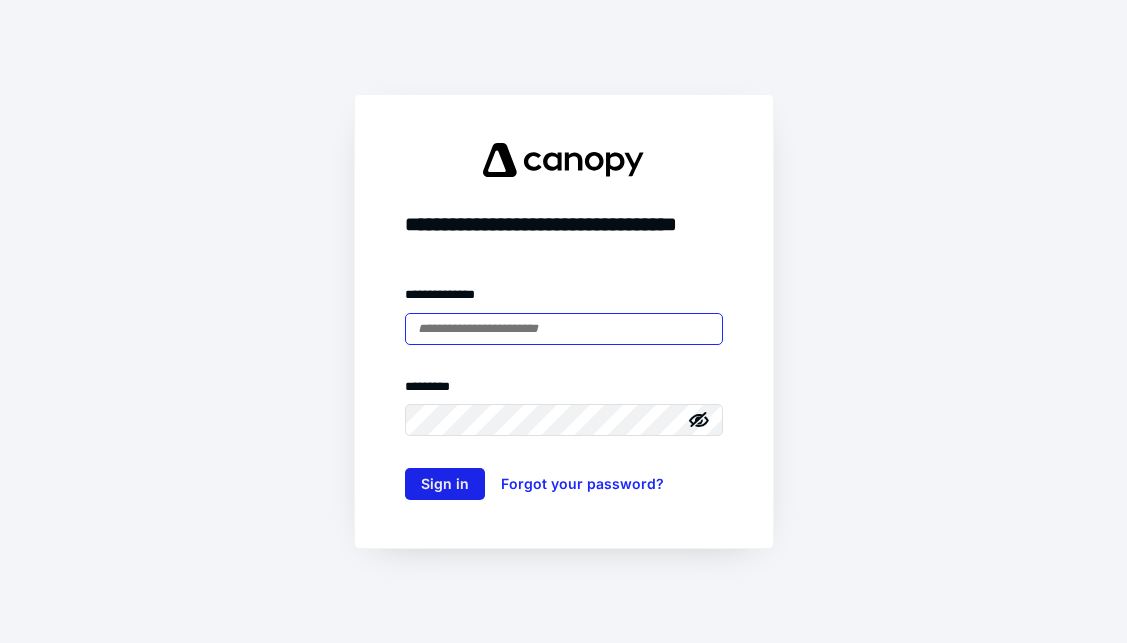 type on "**********" 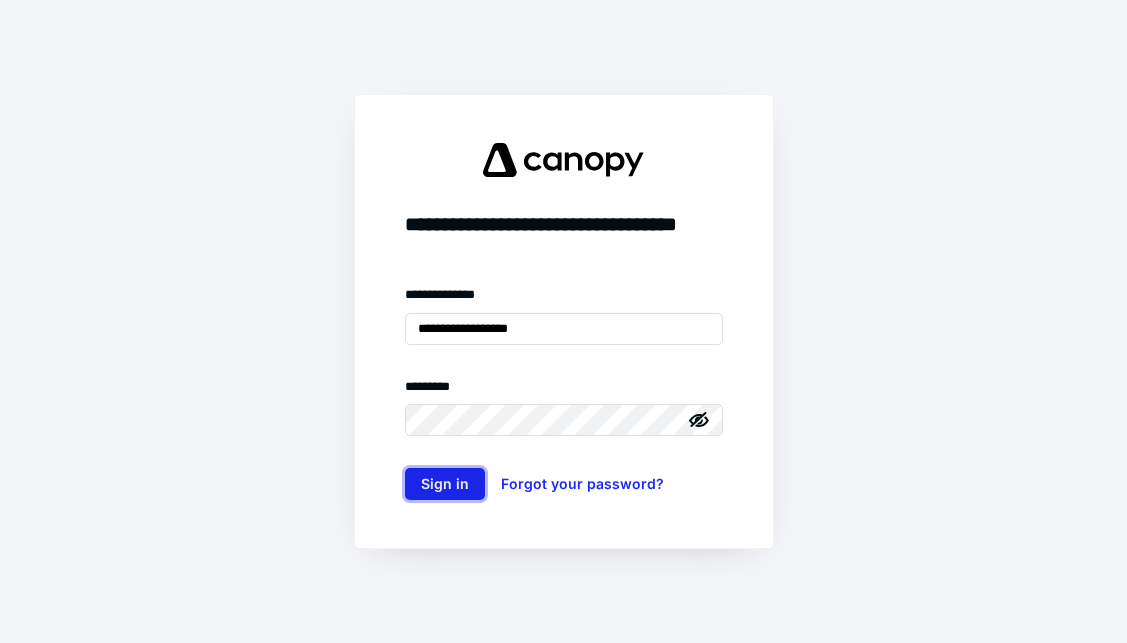 click on "Sign in" at bounding box center [445, 484] 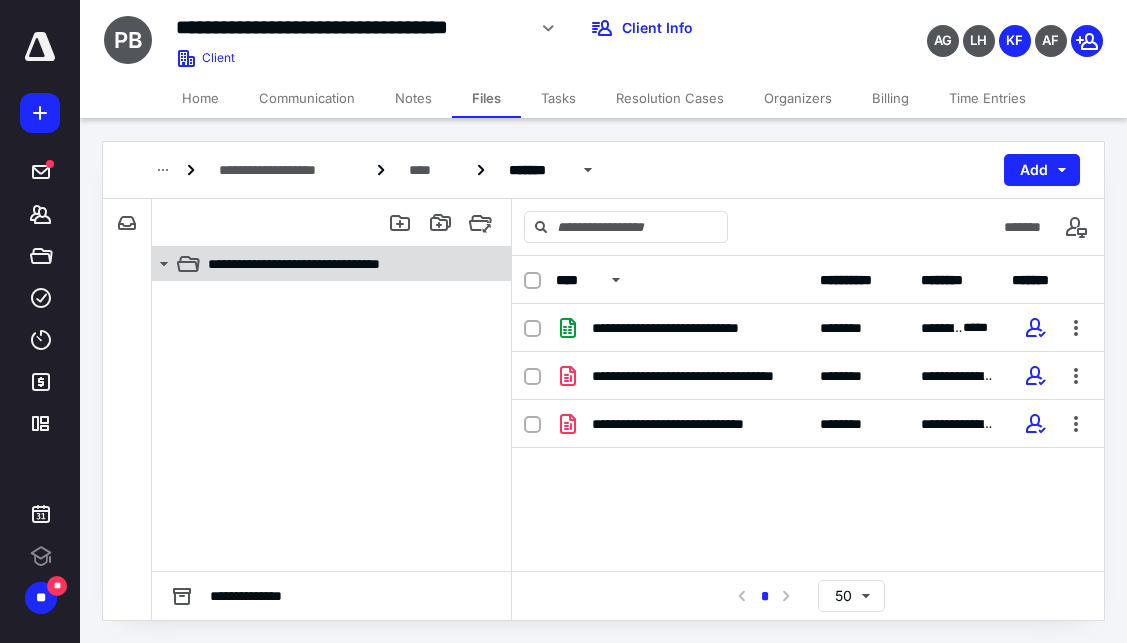 scroll, scrollTop: 0, scrollLeft: 0, axis: both 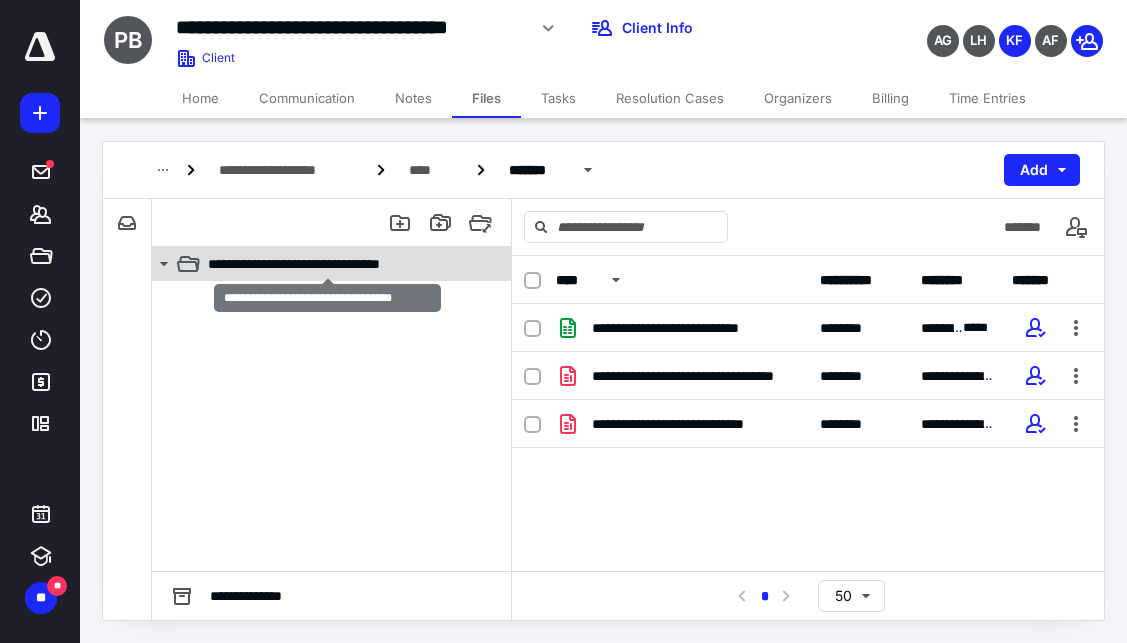click on "**********" at bounding box center [327, 264] 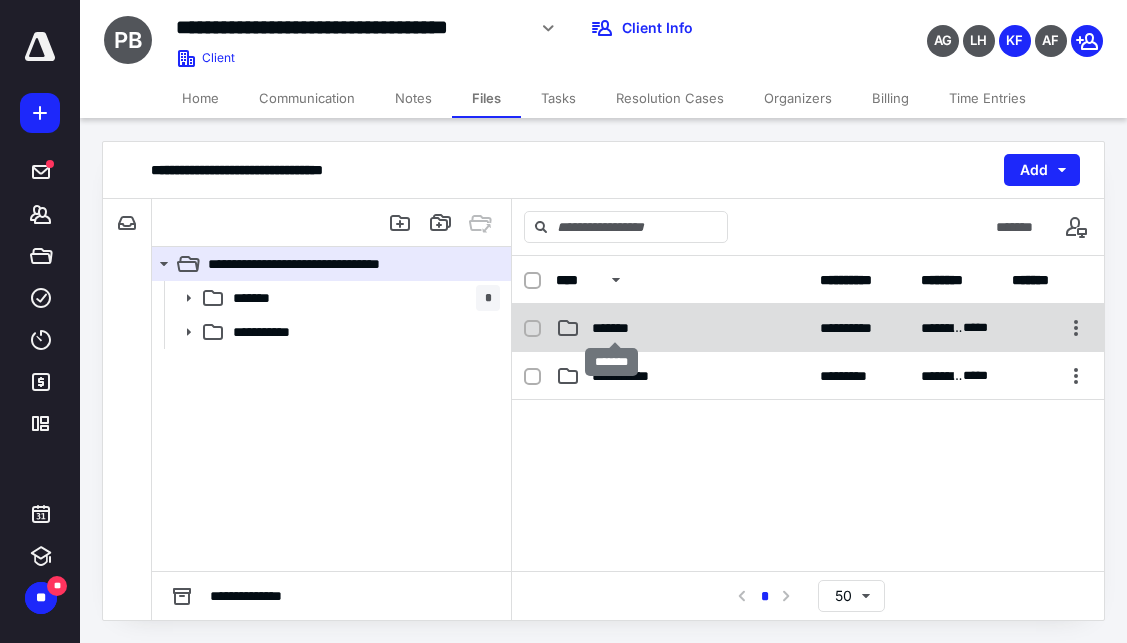 click on "*******" at bounding box center [614, 328] 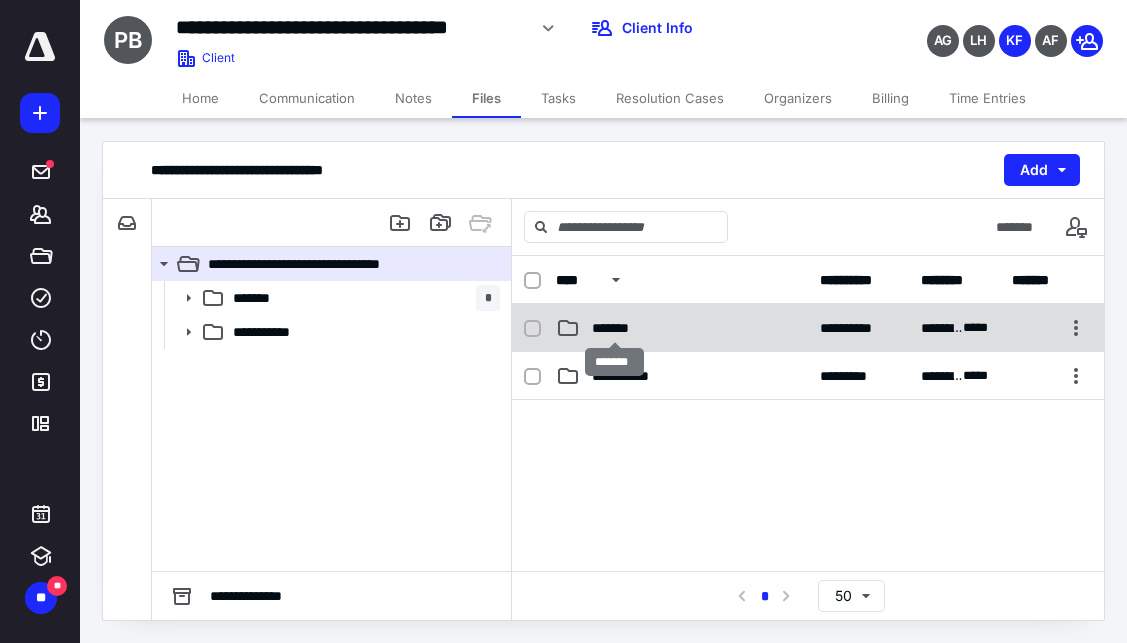 click on "*******" at bounding box center [614, 328] 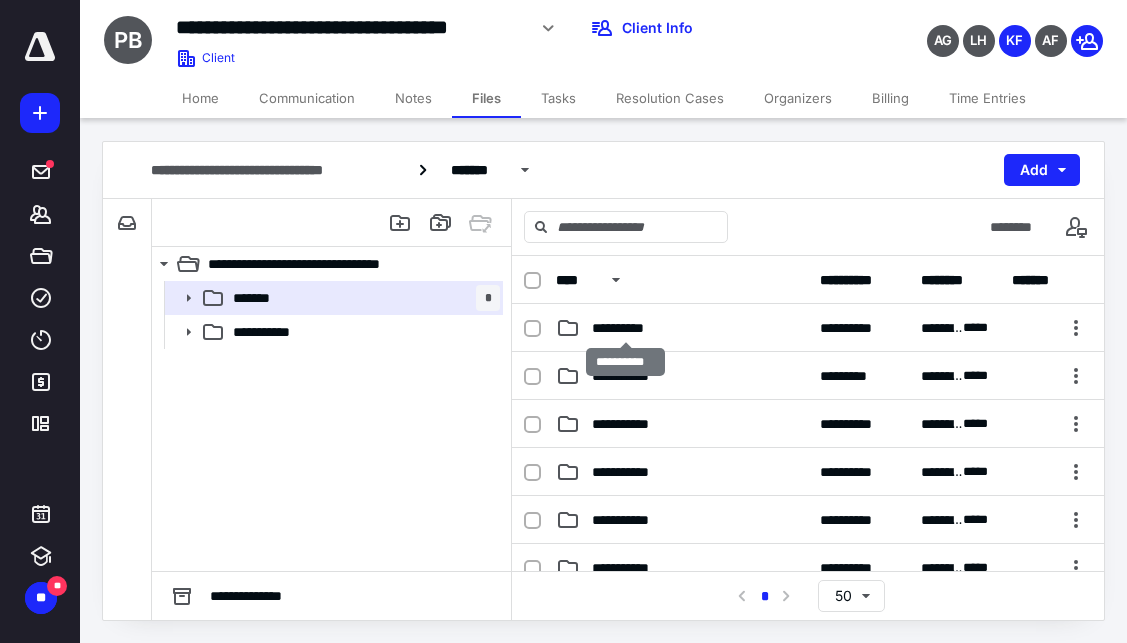 click on "**********" at bounding box center (626, 328) 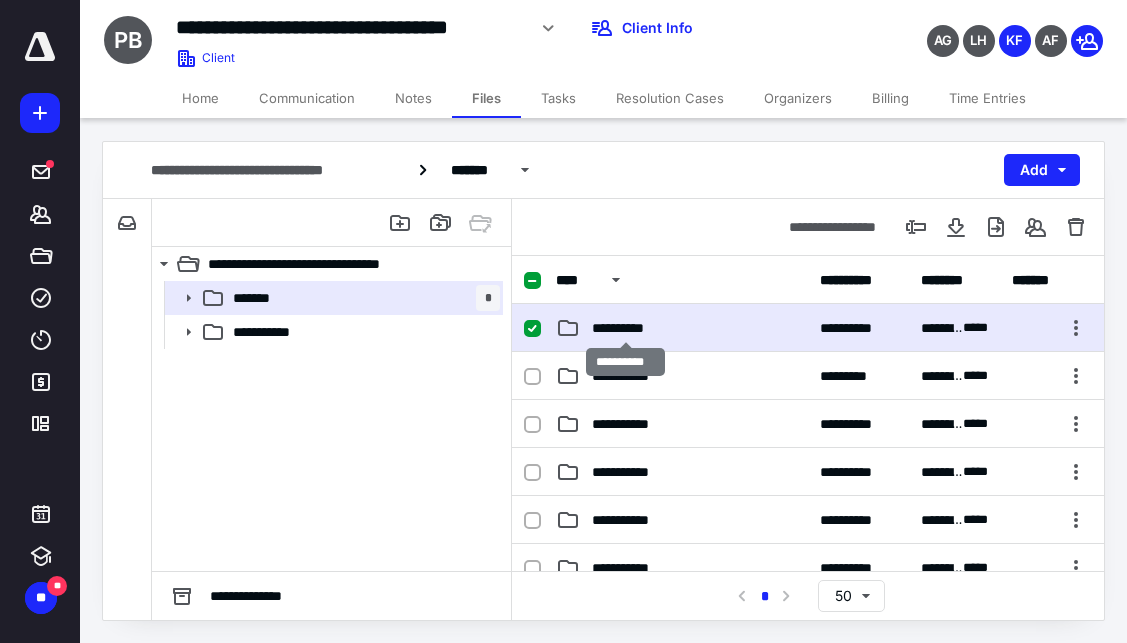 click on "**********" at bounding box center (626, 328) 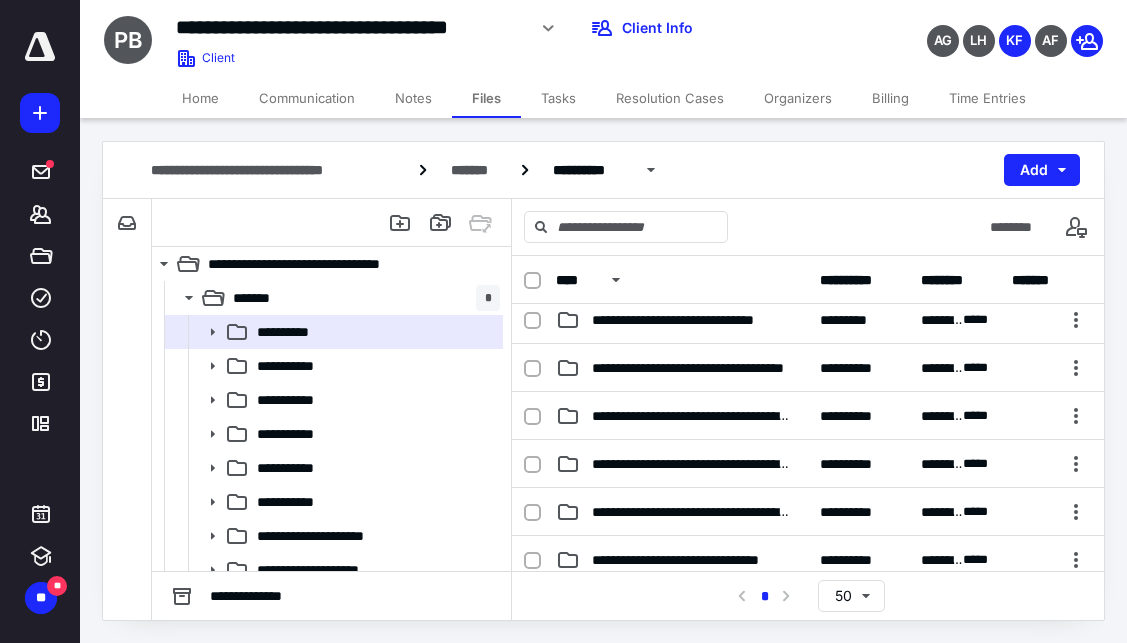 scroll, scrollTop: 300, scrollLeft: 0, axis: vertical 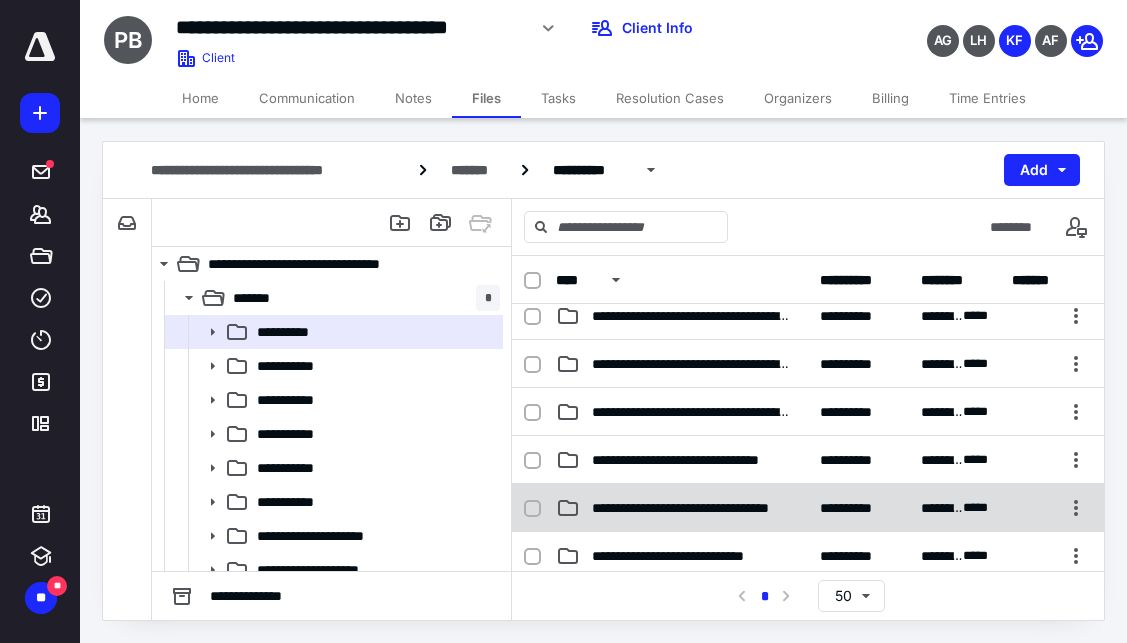click on "**********" at bounding box center (690, 508) 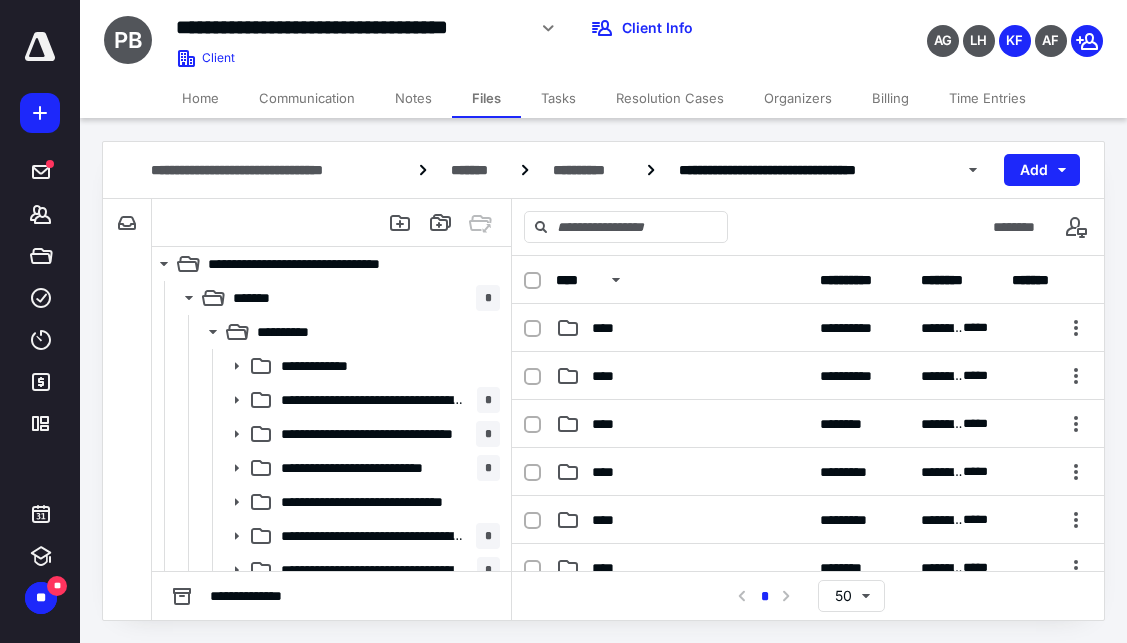 scroll, scrollTop: 100, scrollLeft: 0, axis: vertical 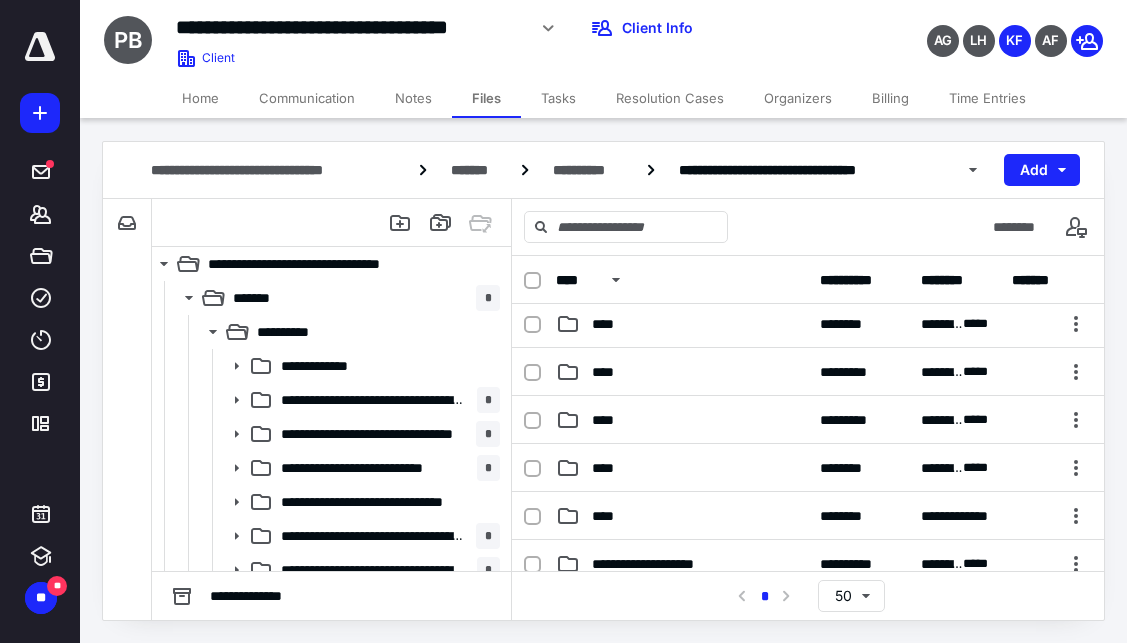 click on "**********" at bounding box center (808, 516) 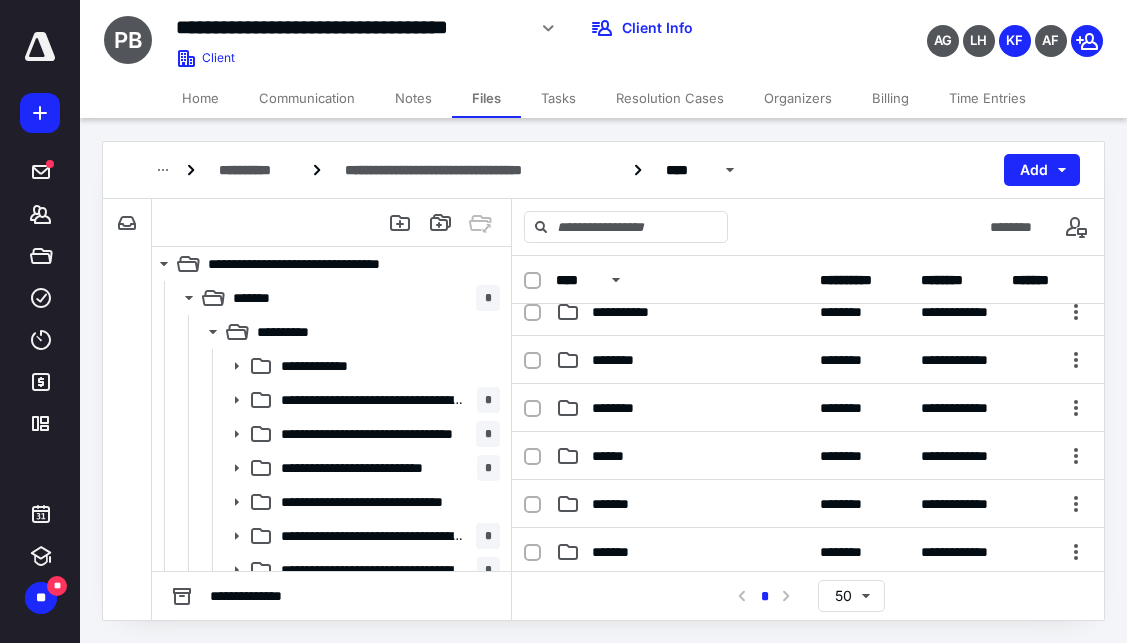 scroll, scrollTop: 100, scrollLeft: 0, axis: vertical 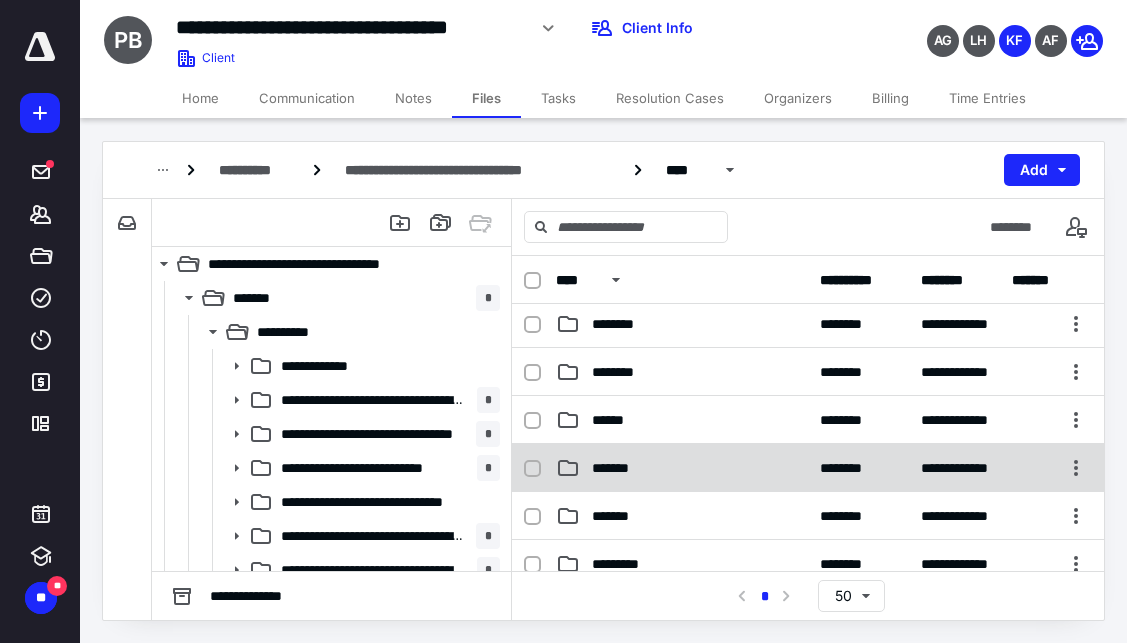 click on "**********" at bounding box center [808, 468] 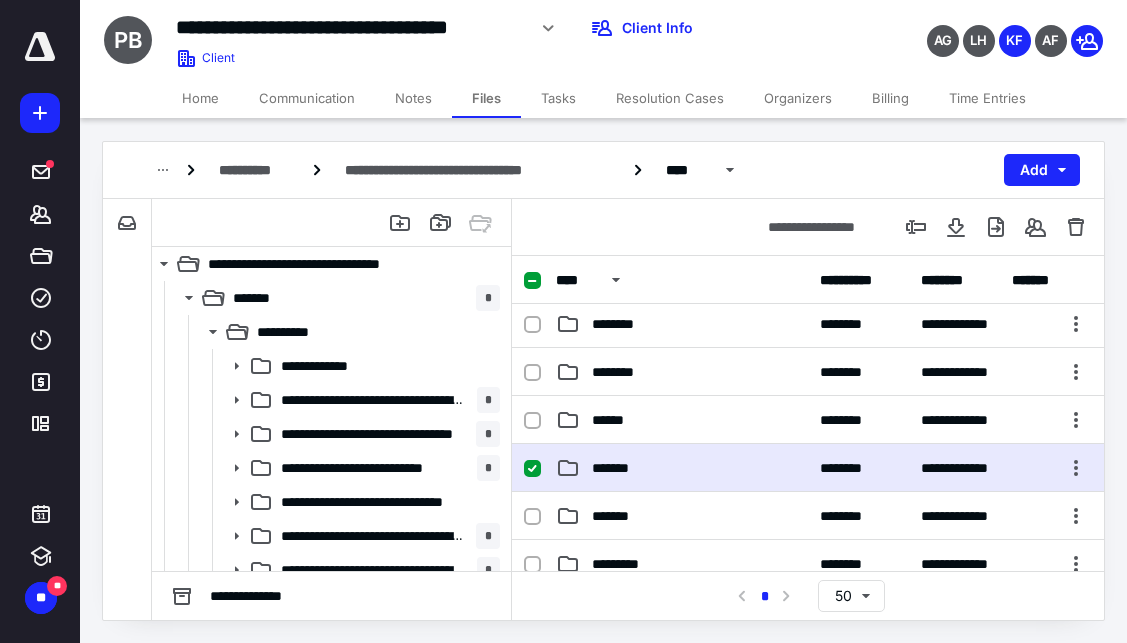 click on "**********" at bounding box center (808, 468) 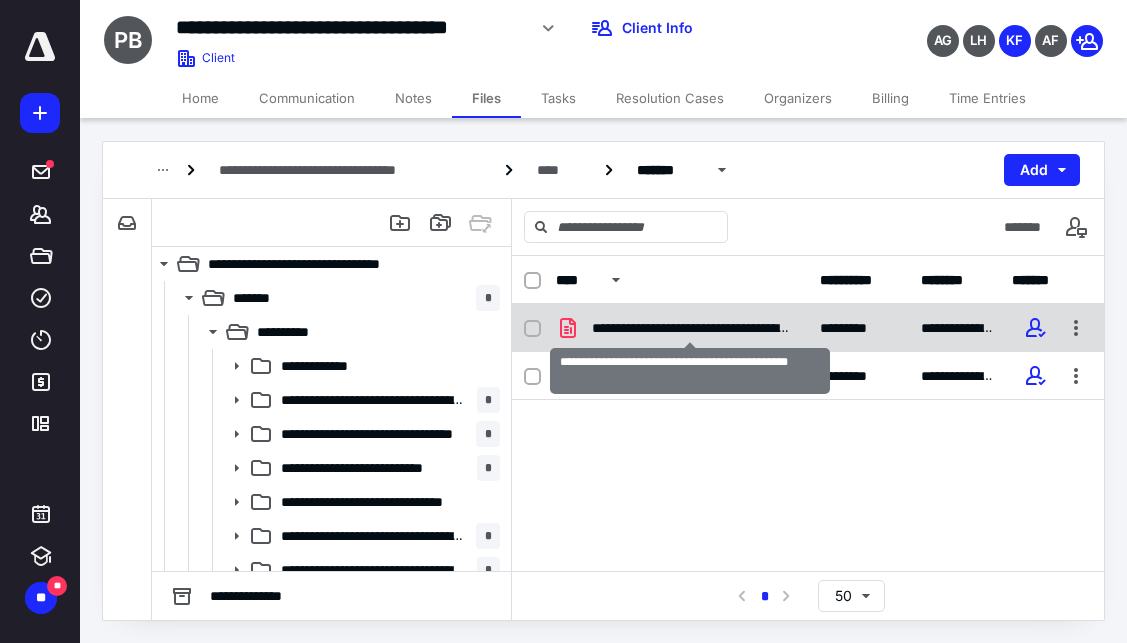 click on "**********" at bounding box center (690, 328) 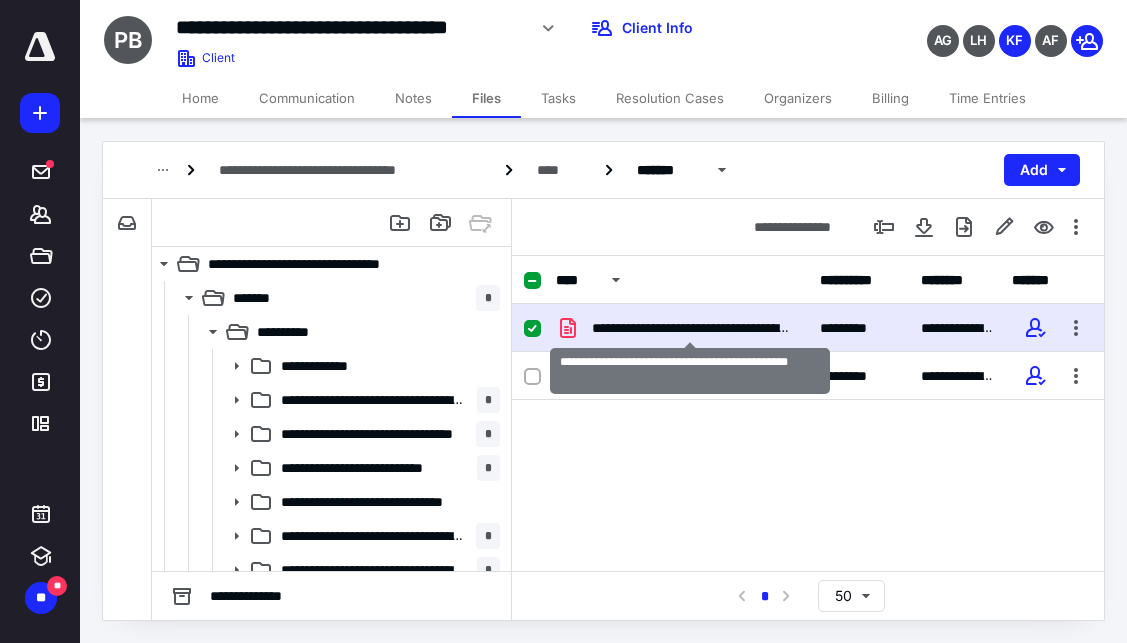 click on "**********" at bounding box center (690, 328) 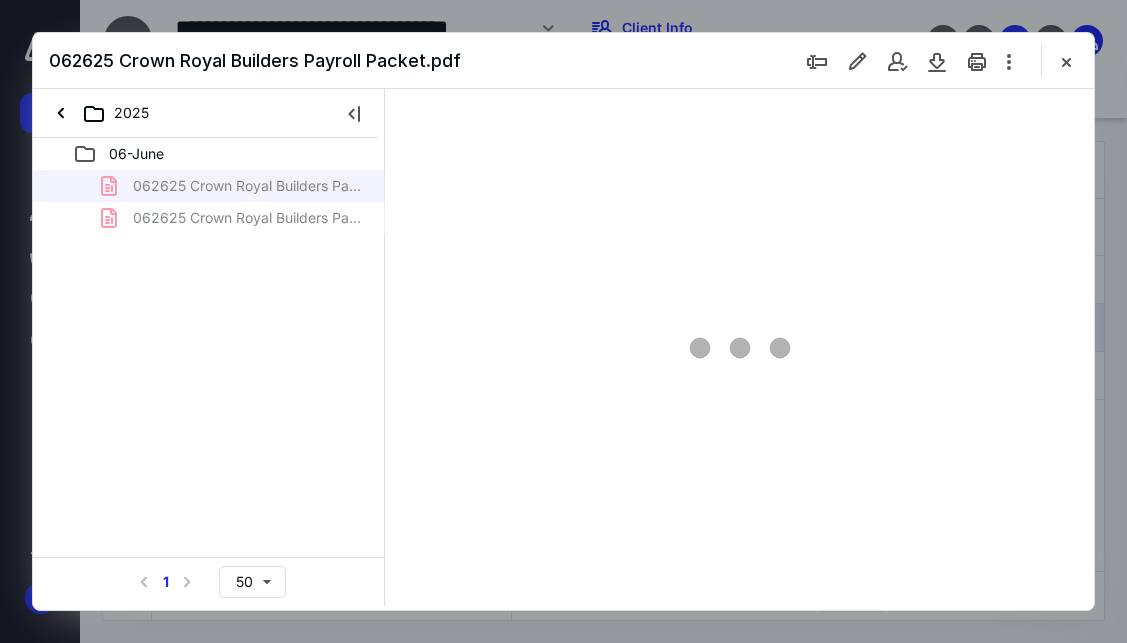 scroll, scrollTop: 0, scrollLeft: 0, axis: both 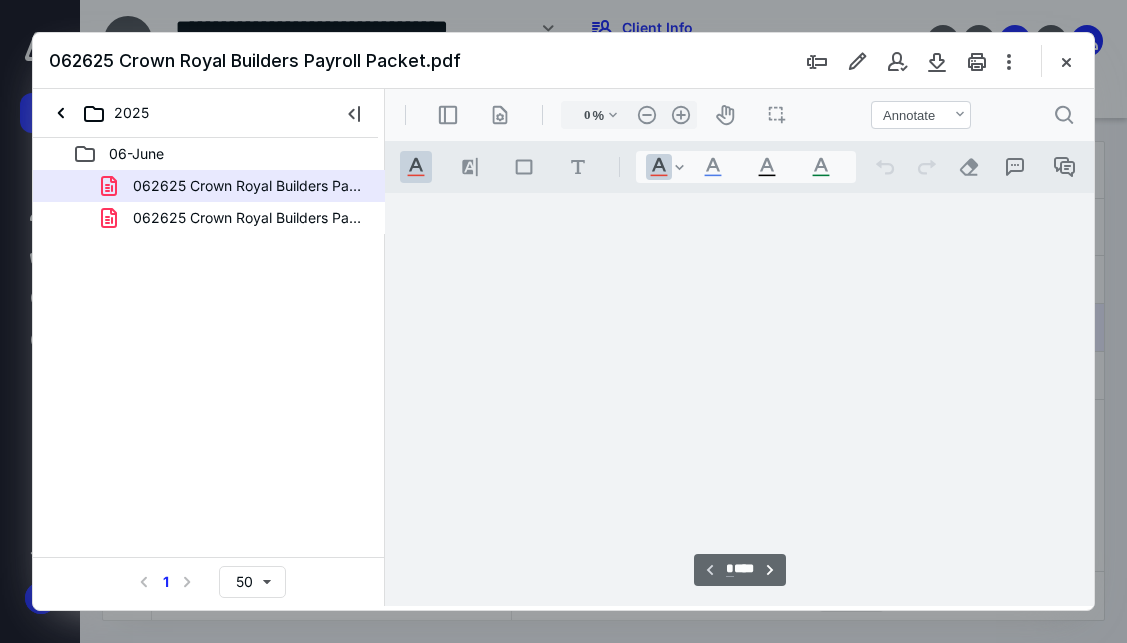 type on "88" 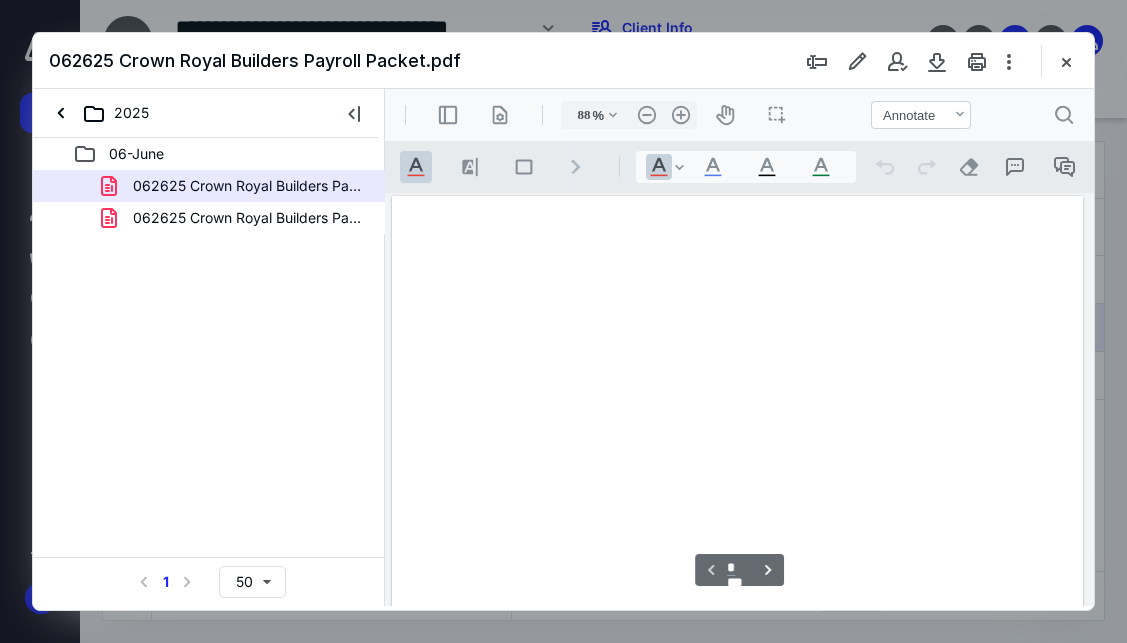 scroll, scrollTop: 107, scrollLeft: 0, axis: vertical 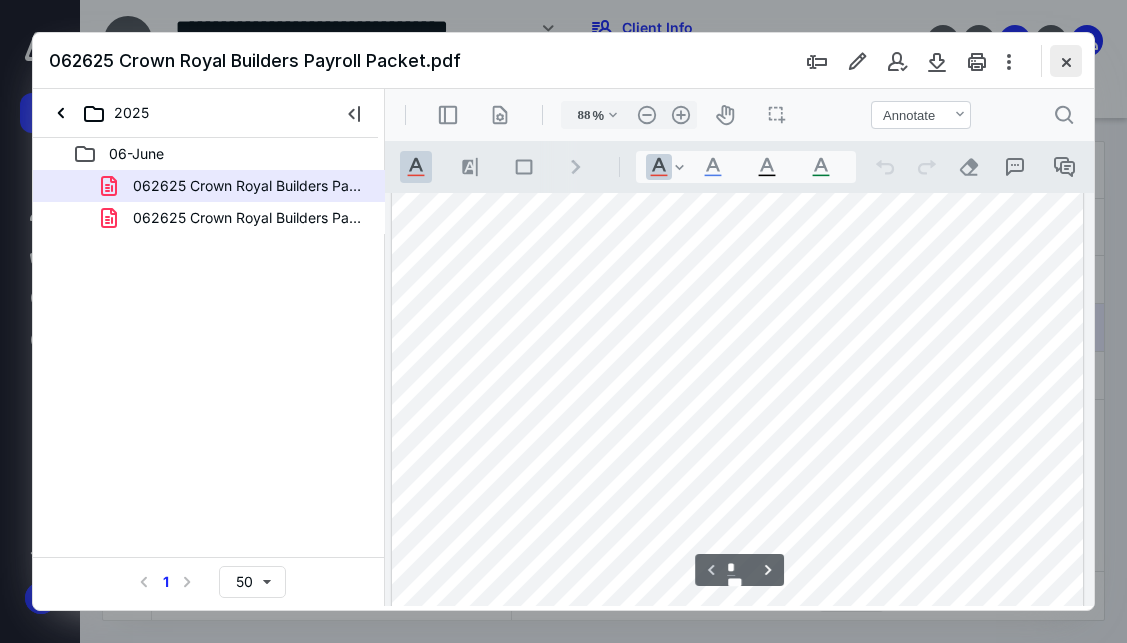 click at bounding box center [1066, 61] 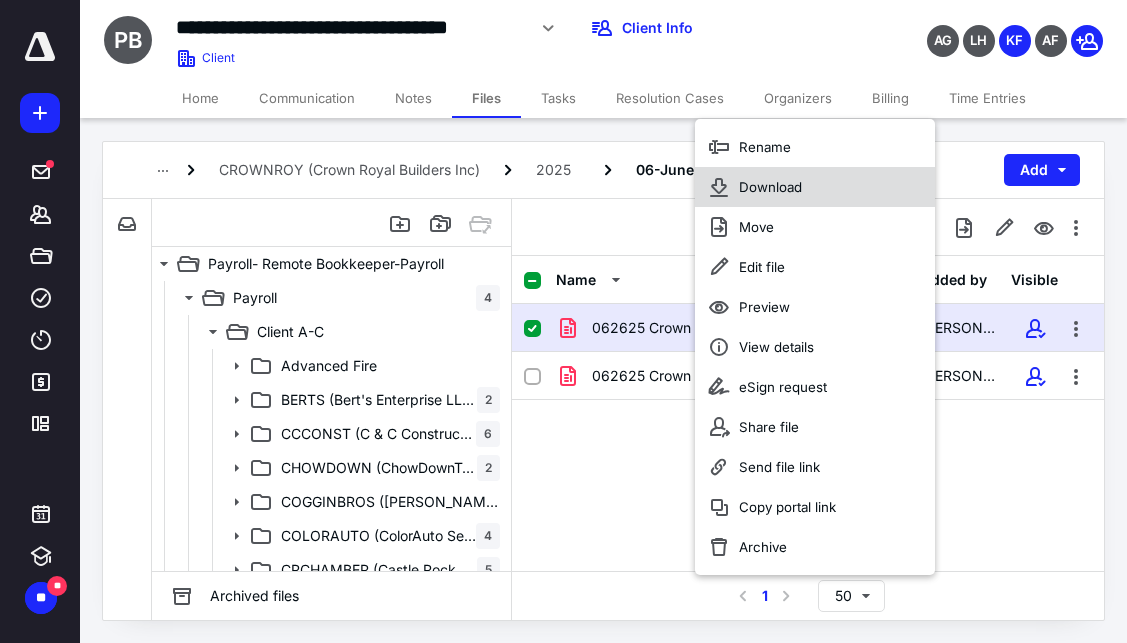 click on "Download" at bounding box center [815, 187] 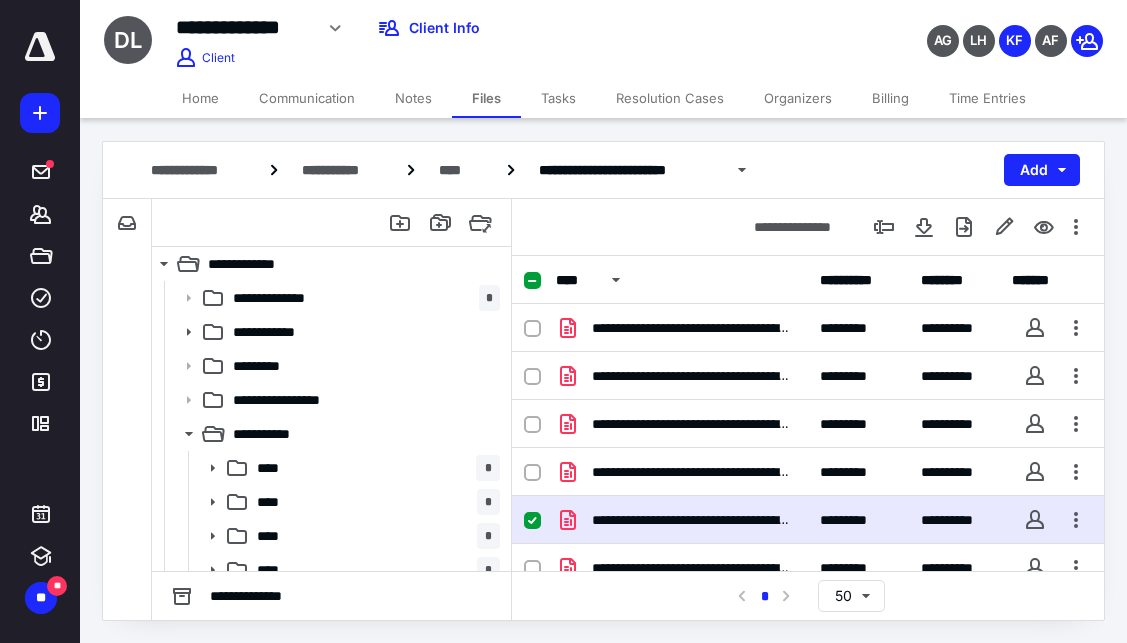 scroll, scrollTop: 0, scrollLeft: 0, axis: both 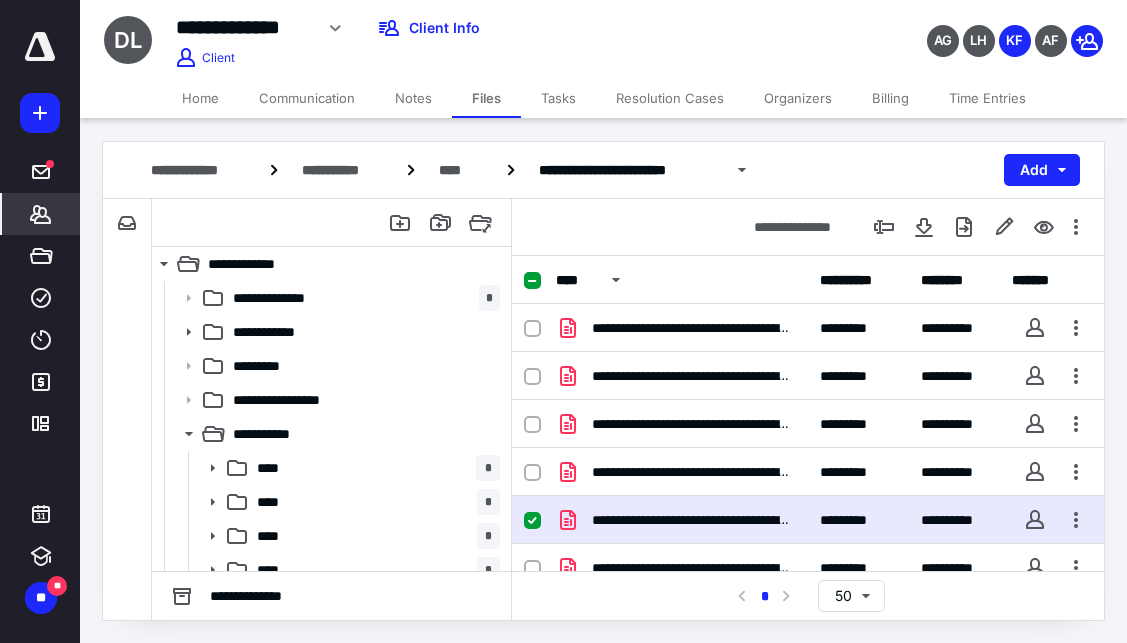 click 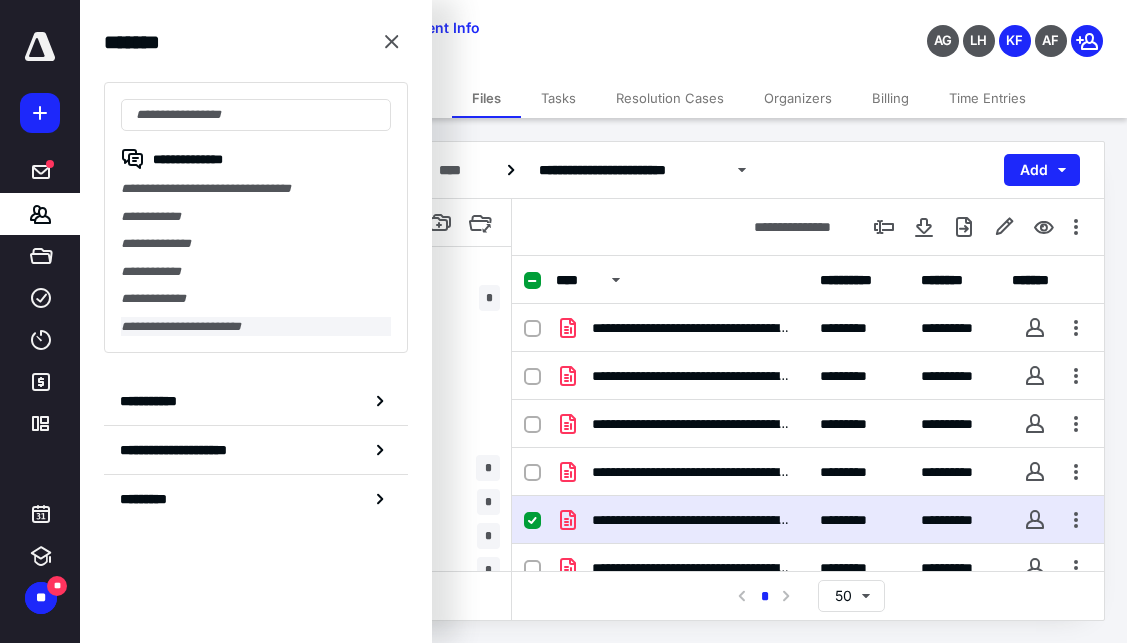click on "**********" at bounding box center [256, 327] 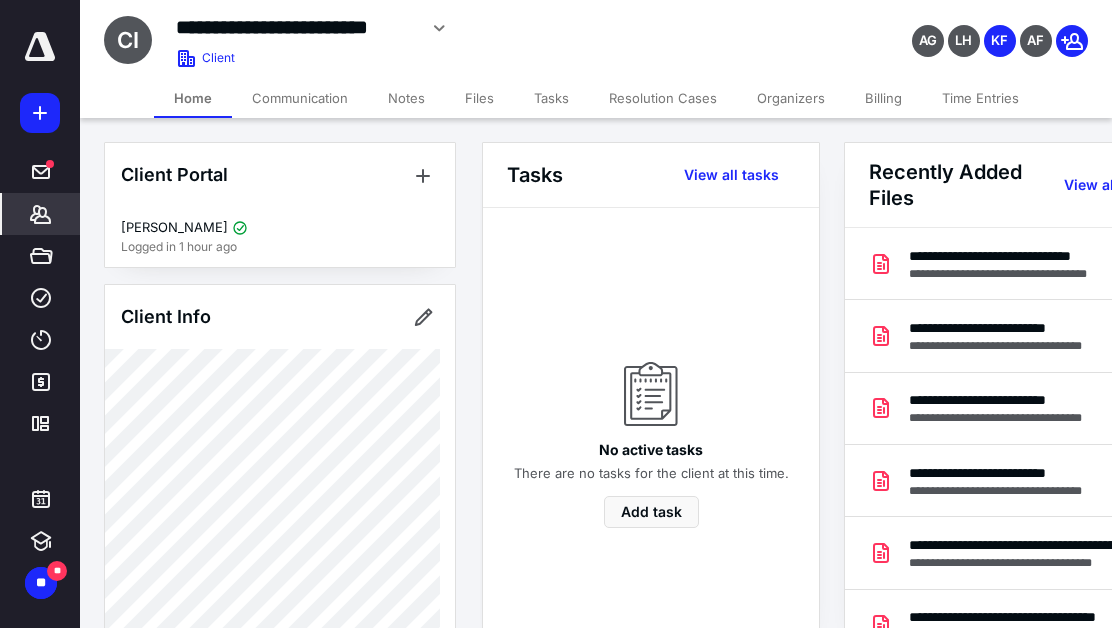 click on "Files" at bounding box center [479, 98] 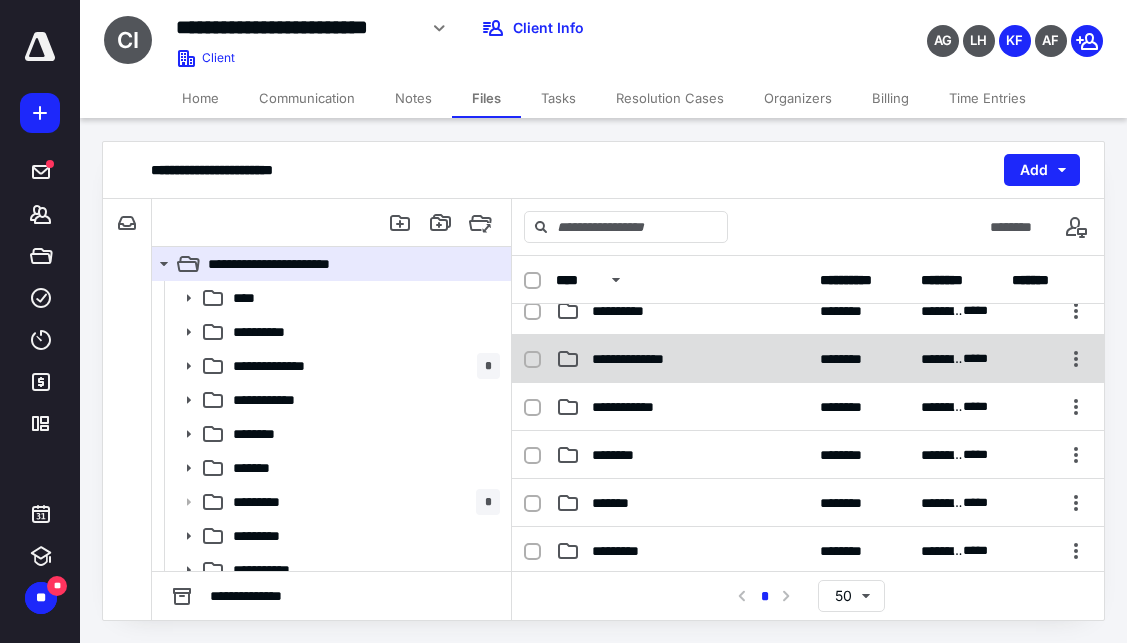 scroll, scrollTop: 100, scrollLeft: 0, axis: vertical 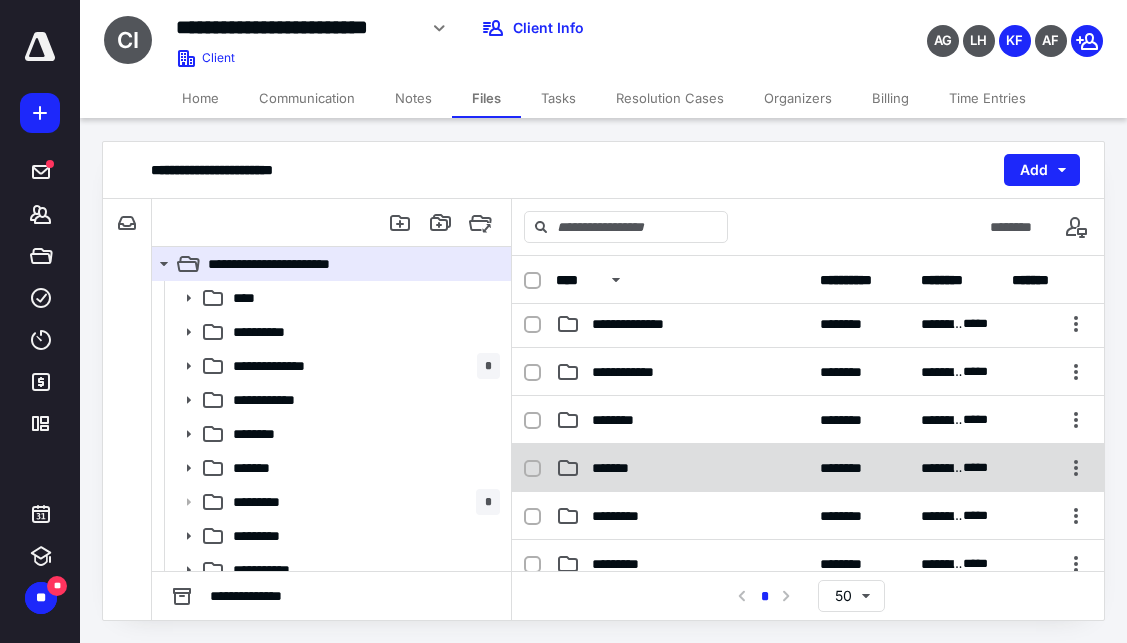 click on "*******" at bounding box center (614, 468) 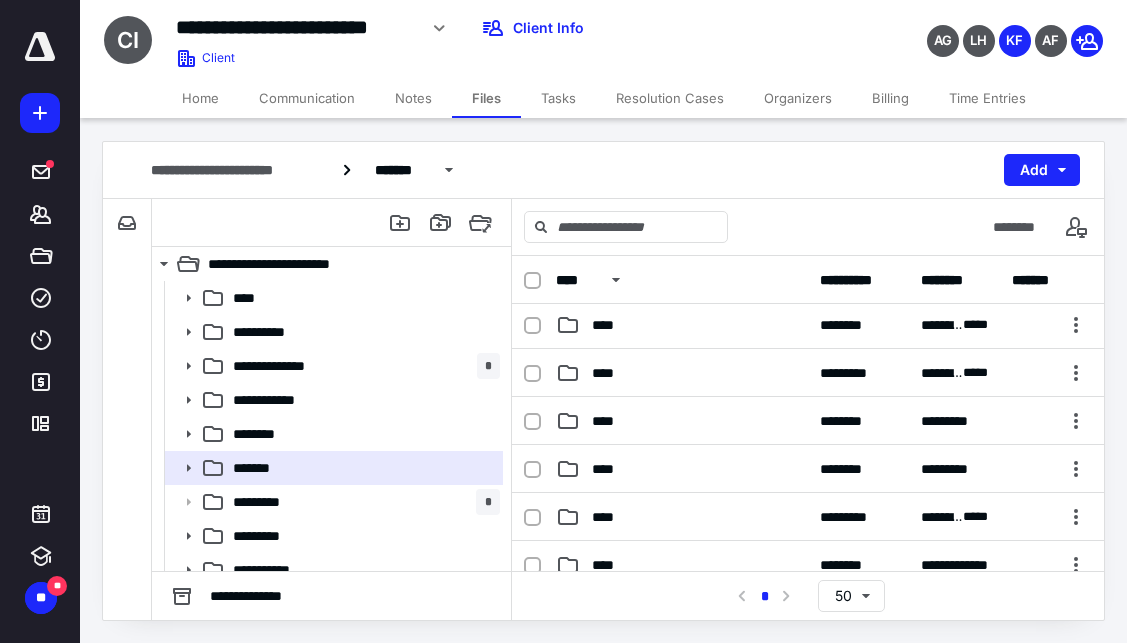 scroll, scrollTop: 100, scrollLeft: 0, axis: vertical 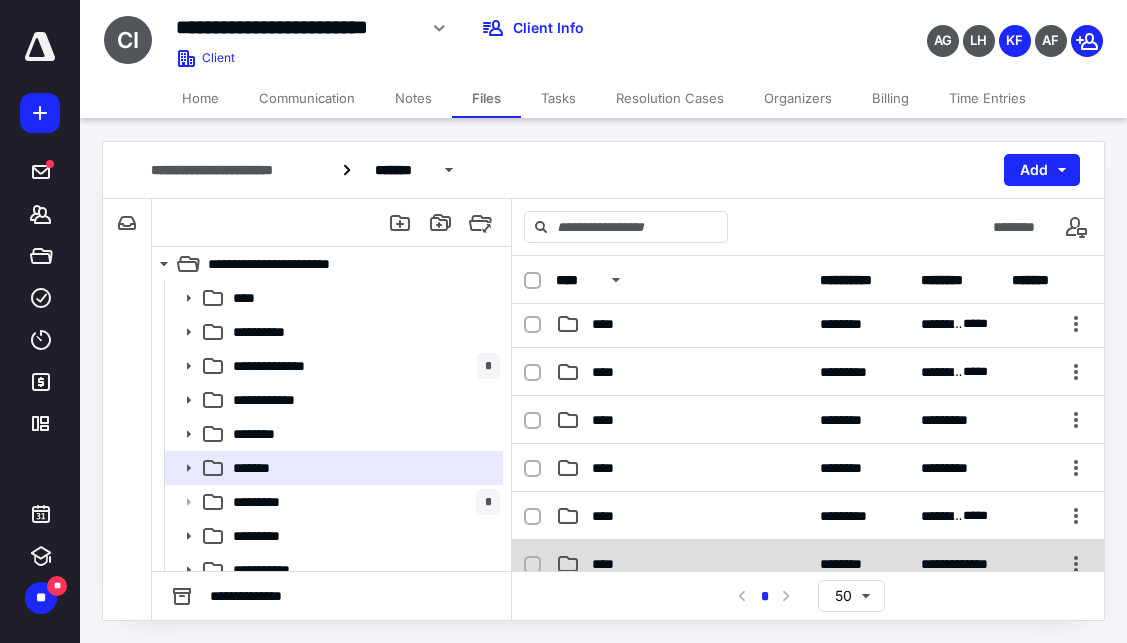 click on "**********" at bounding box center (808, 564) 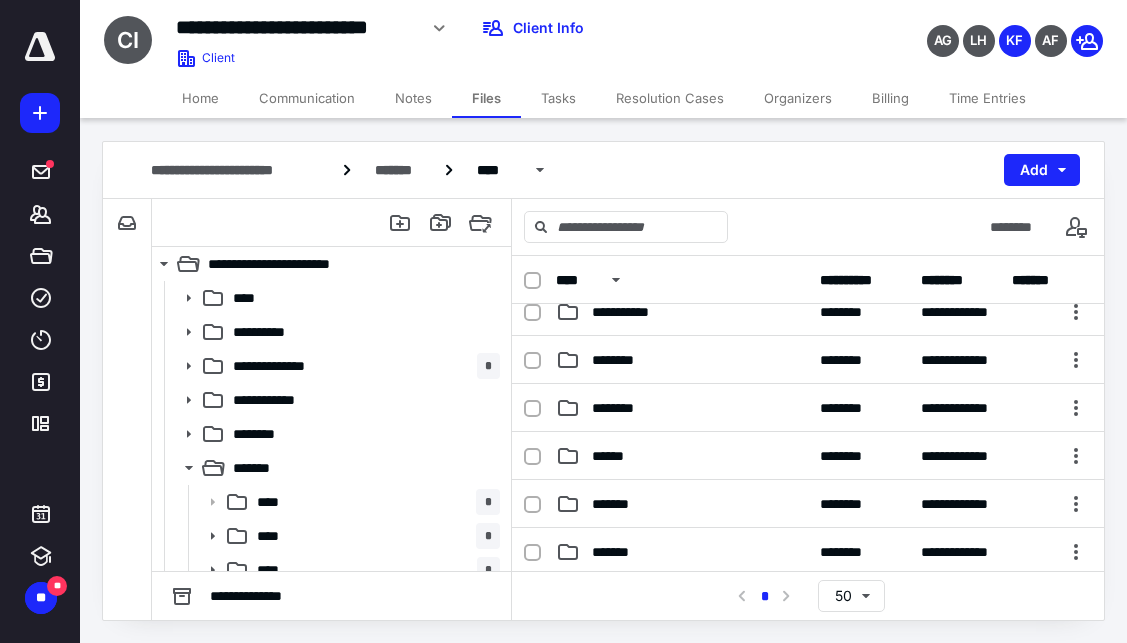 scroll, scrollTop: 100, scrollLeft: 0, axis: vertical 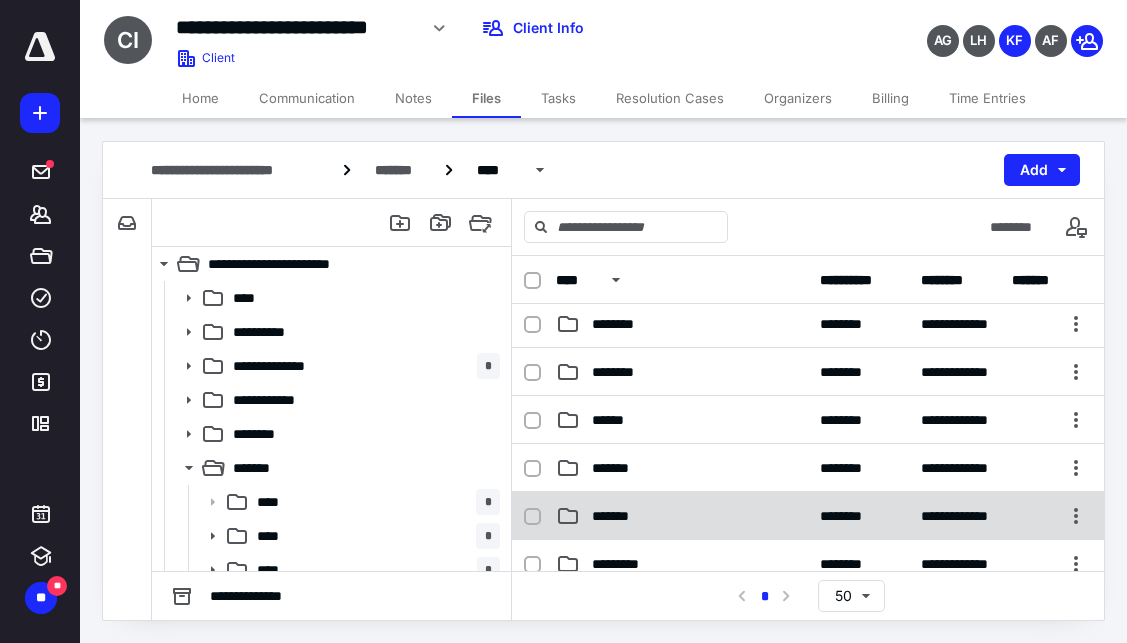 click on "*******" at bounding box center [617, 516] 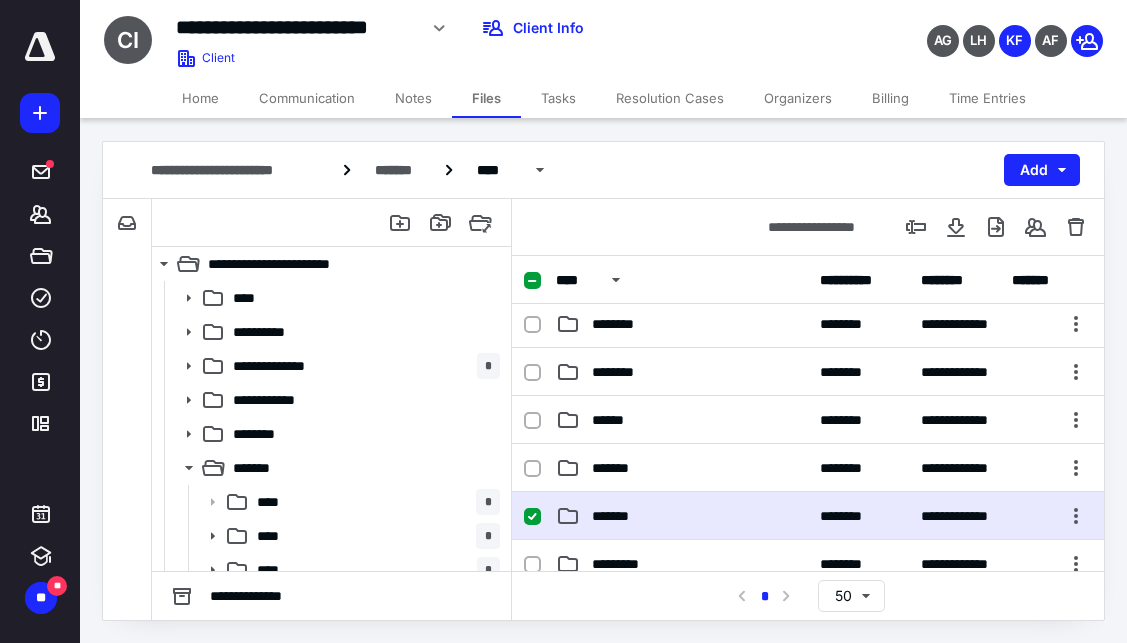 click on "*******" at bounding box center [617, 516] 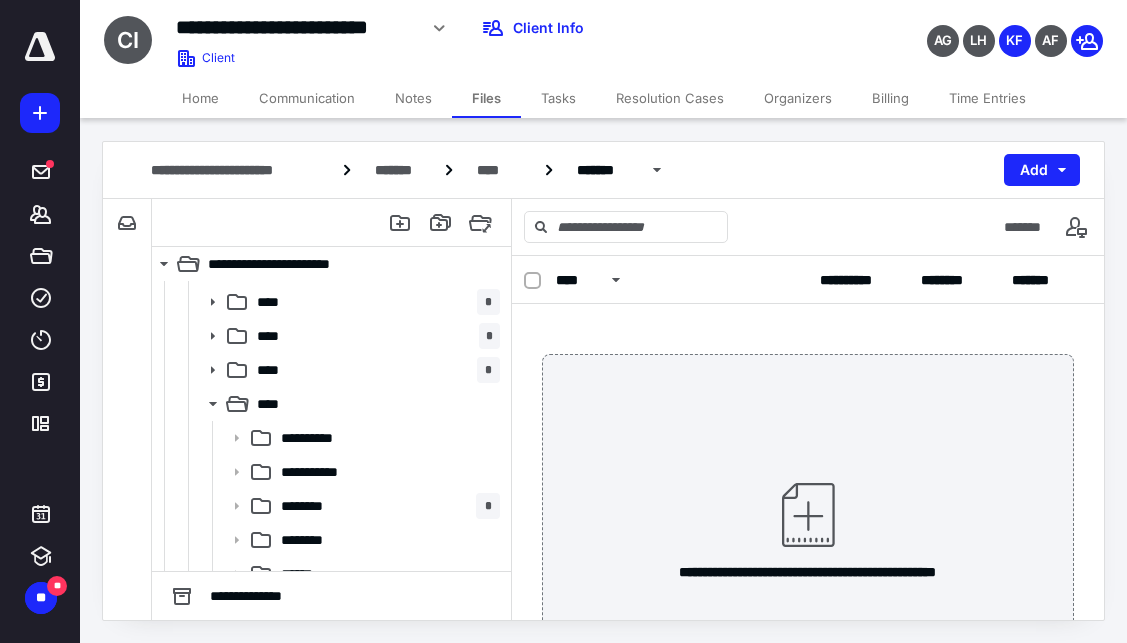 scroll, scrollTop: 400, scrollLeft: 0, axis: vertical 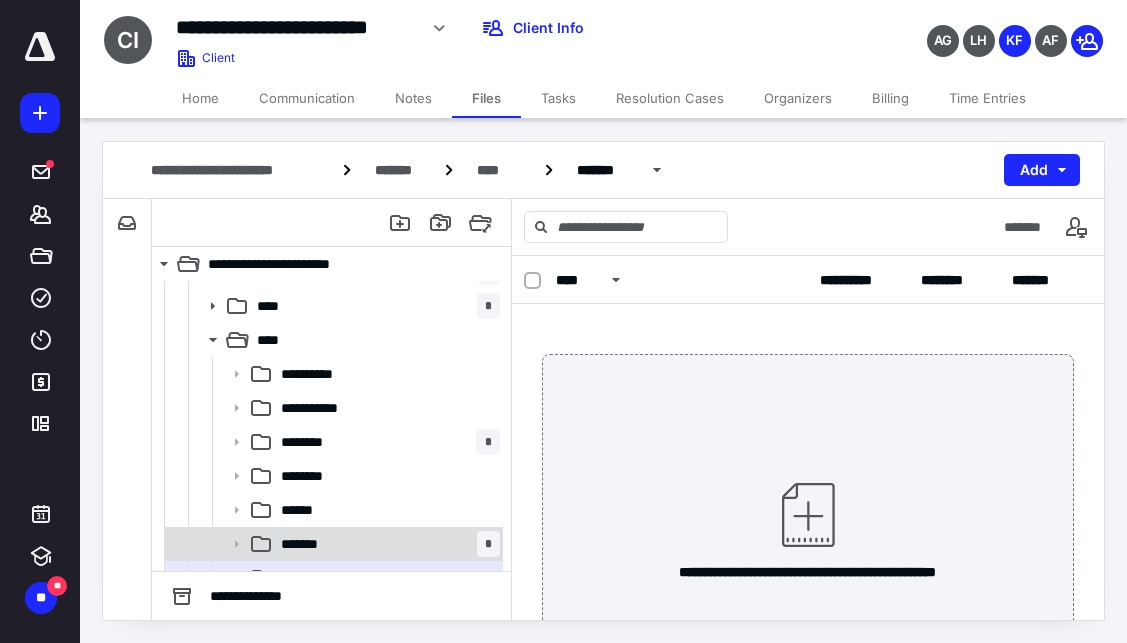 click on "*******" at bounding box center (309, 544) 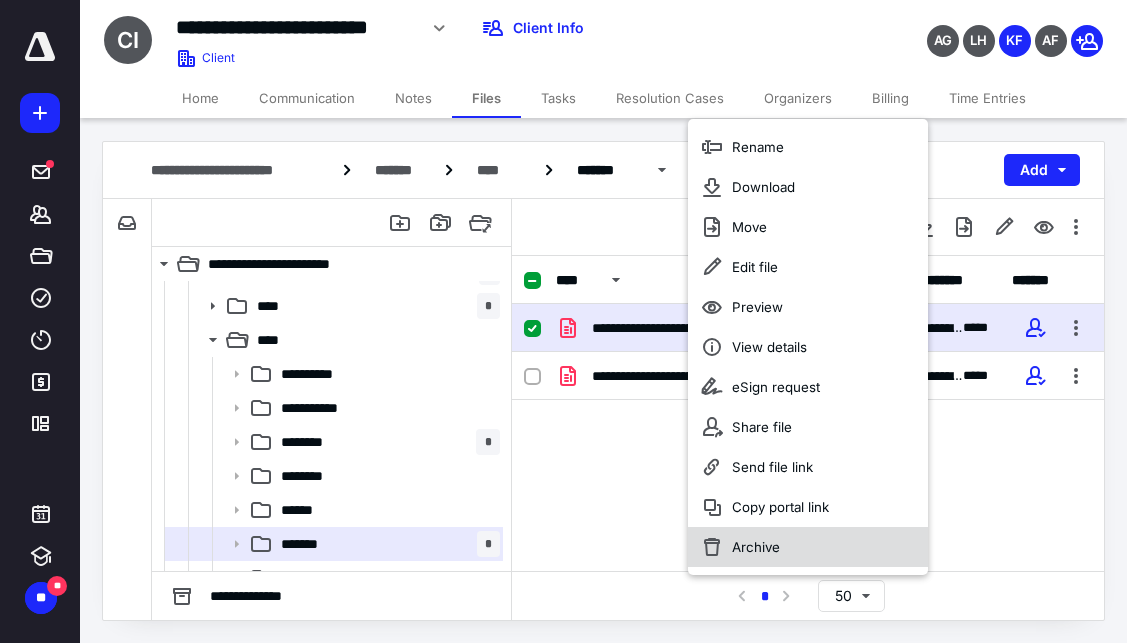click on "Archive" at bounding box center (808, 547) 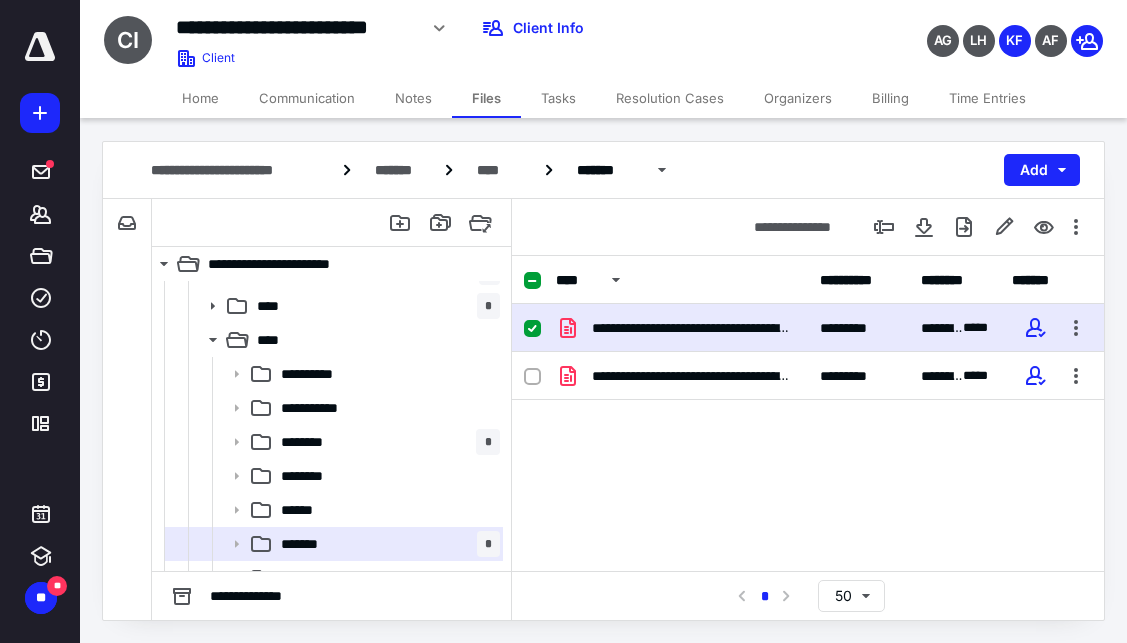 checkbox on "false" 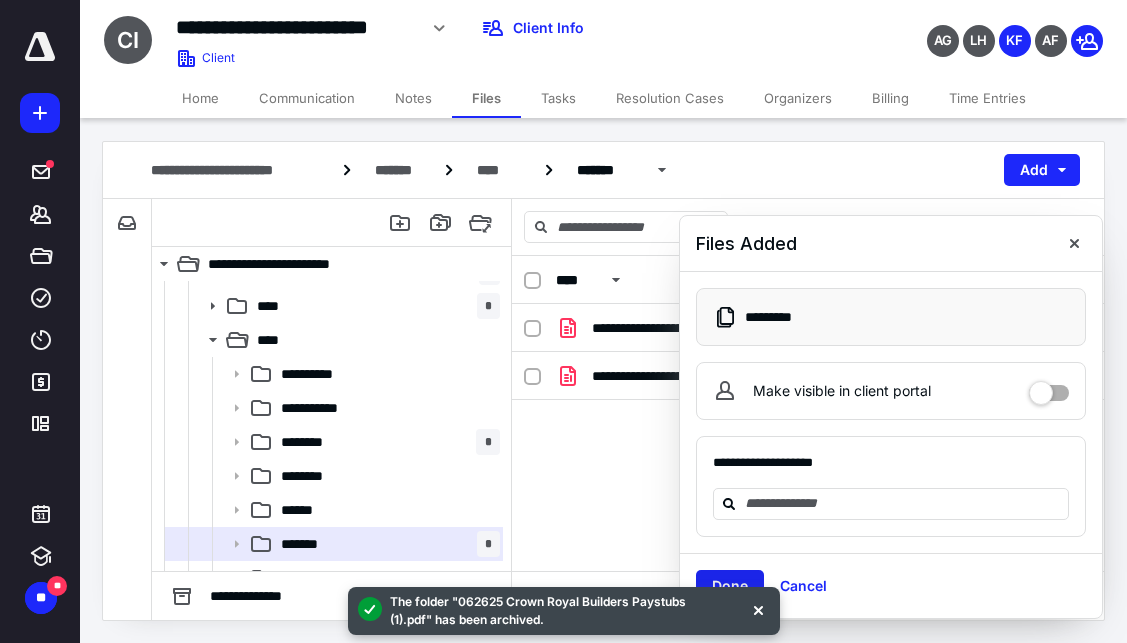 click on "Done" at bounding box center (730, 586) 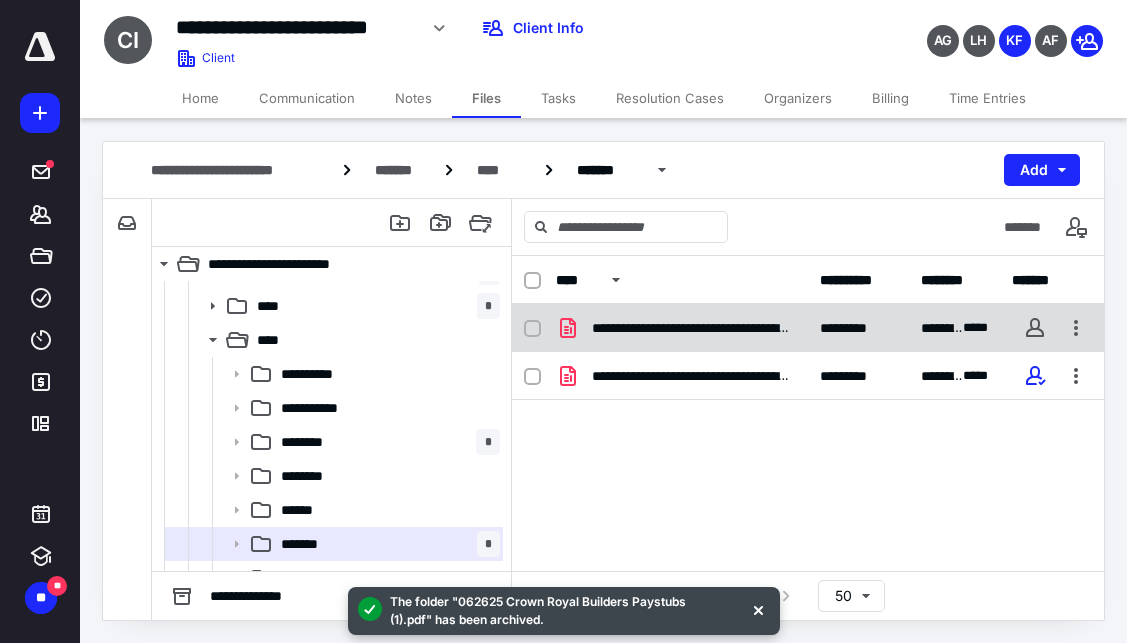 click on "**********" at bounding box center (808, 328) 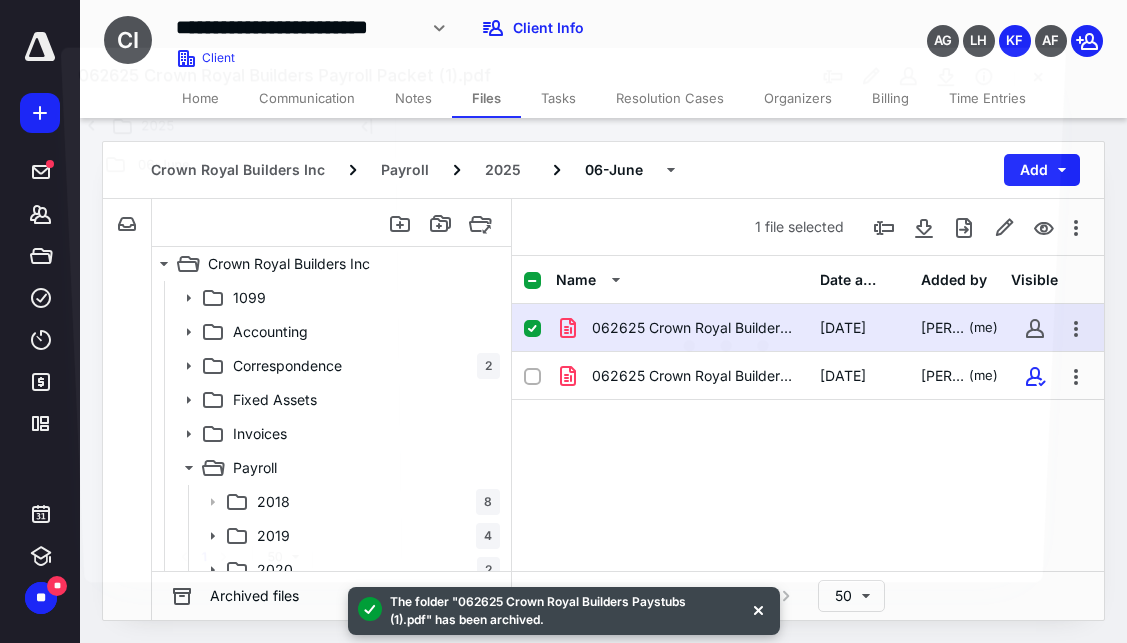 scroll, scrollTop: 400, scrollLeft: 0, axis: vertical 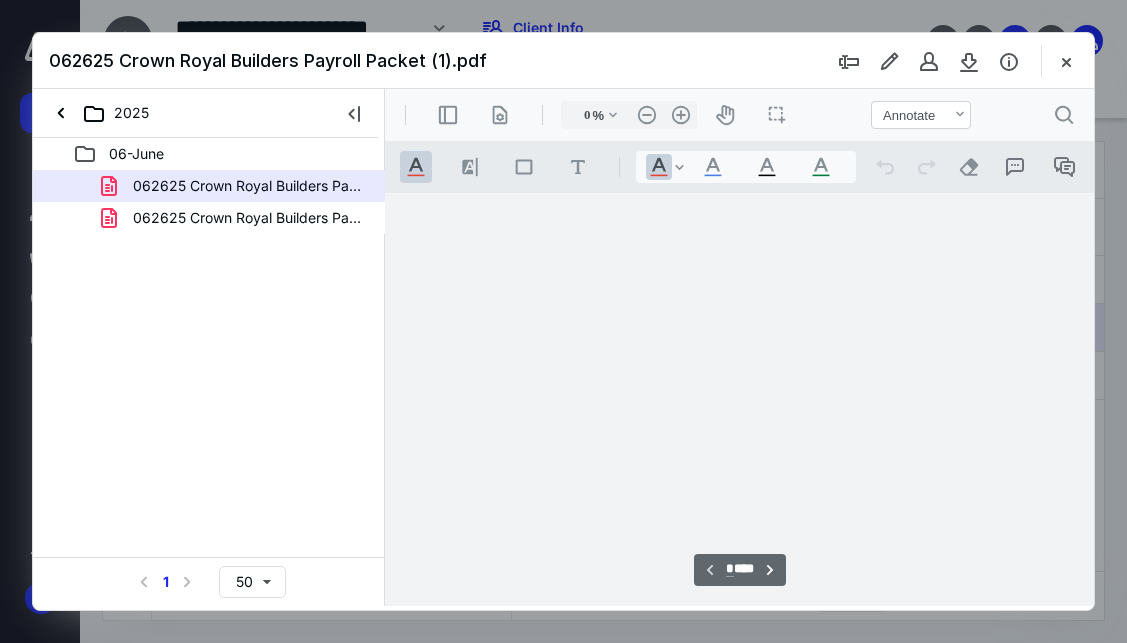 type on "88" 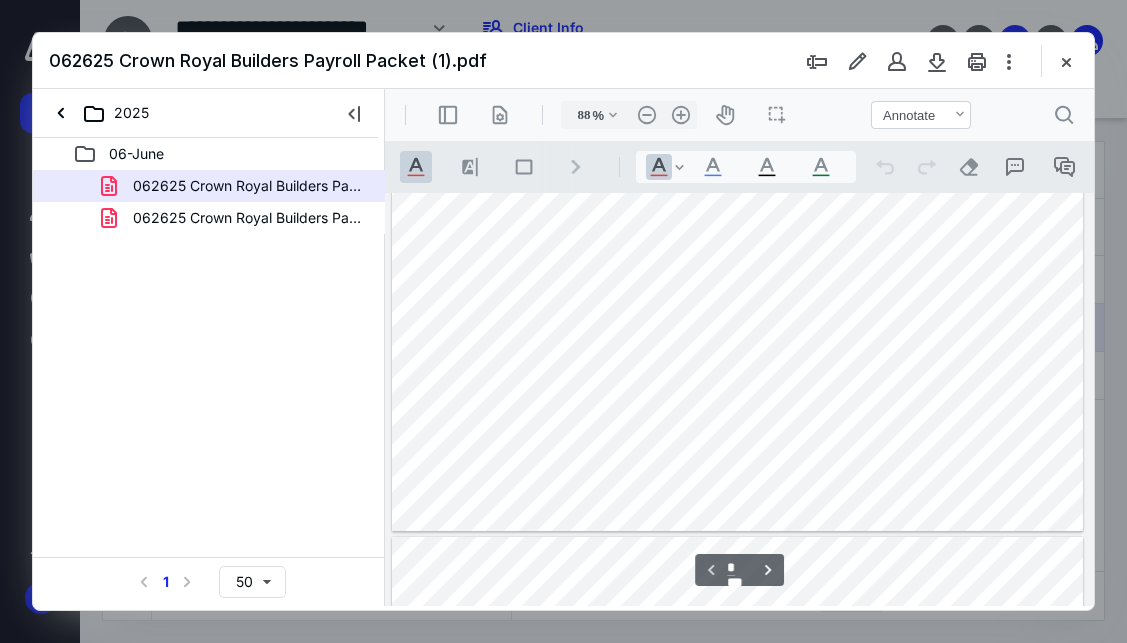 scroll, scrollTop: 200, scrollLeft: 0, axis: vertical 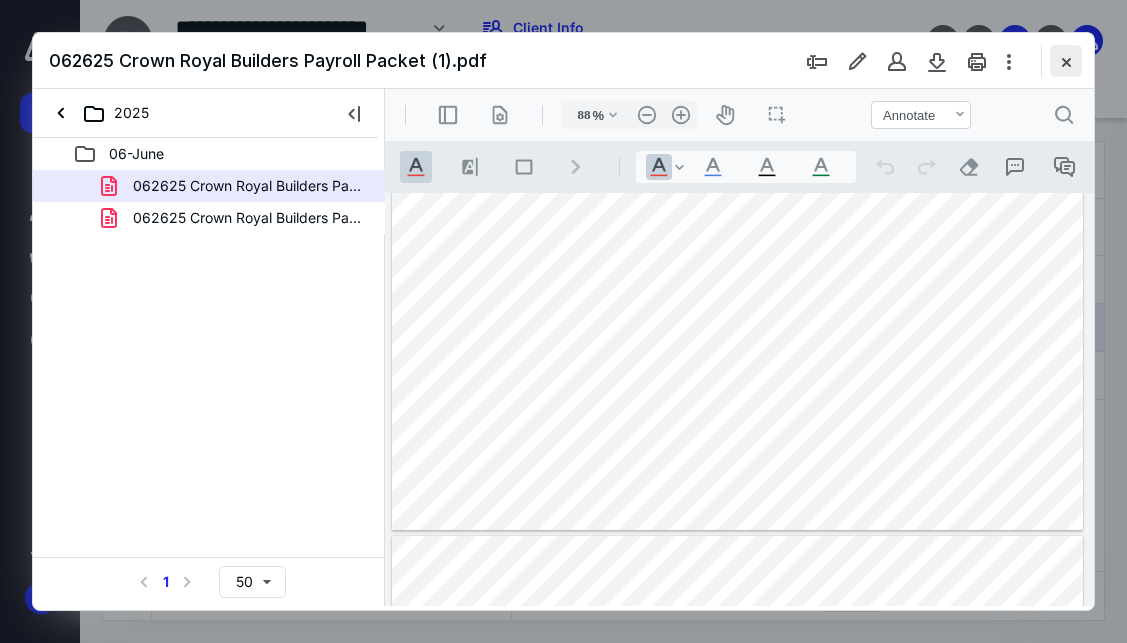 click at bounding box center (1066, 61) 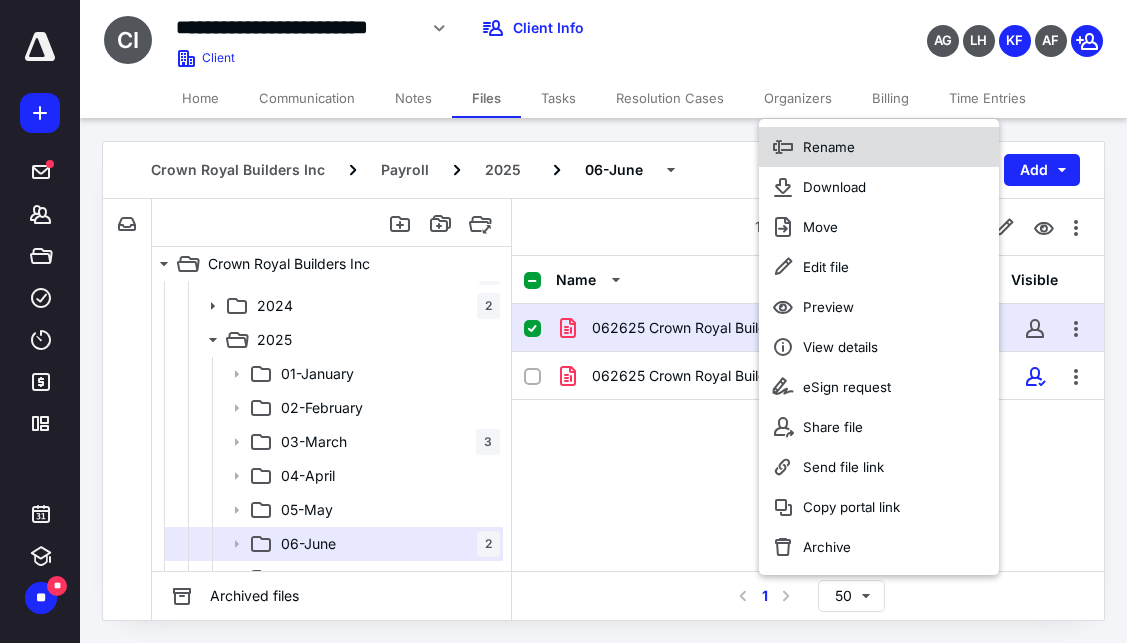 click on "Rename" at bounding box center [879, 147] 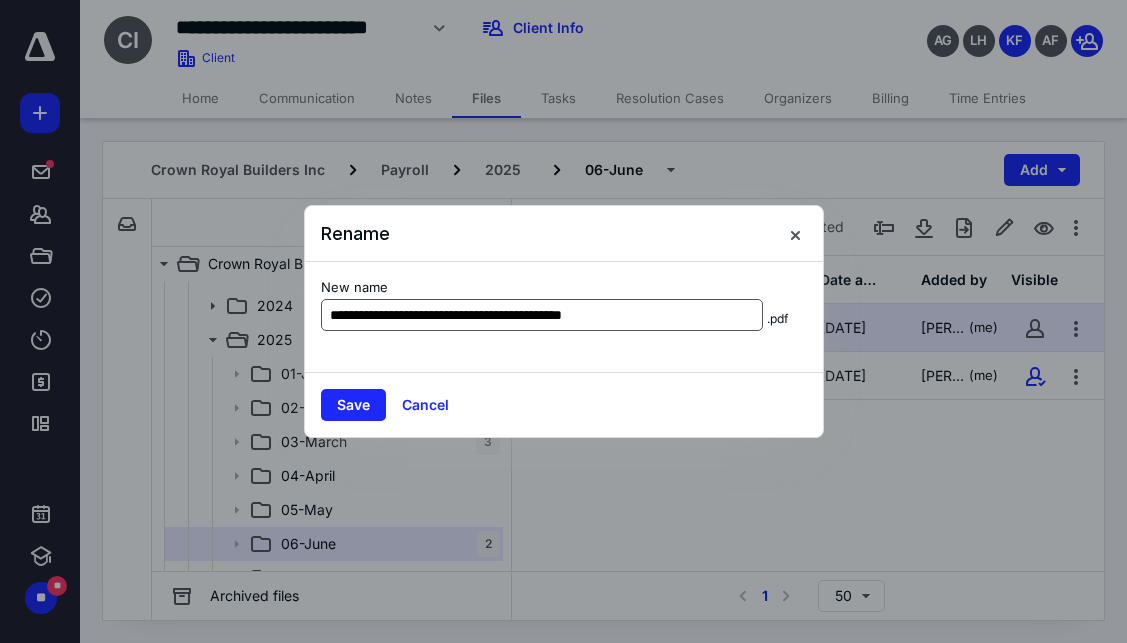 click on "**********" at bounding box center (542, 315) 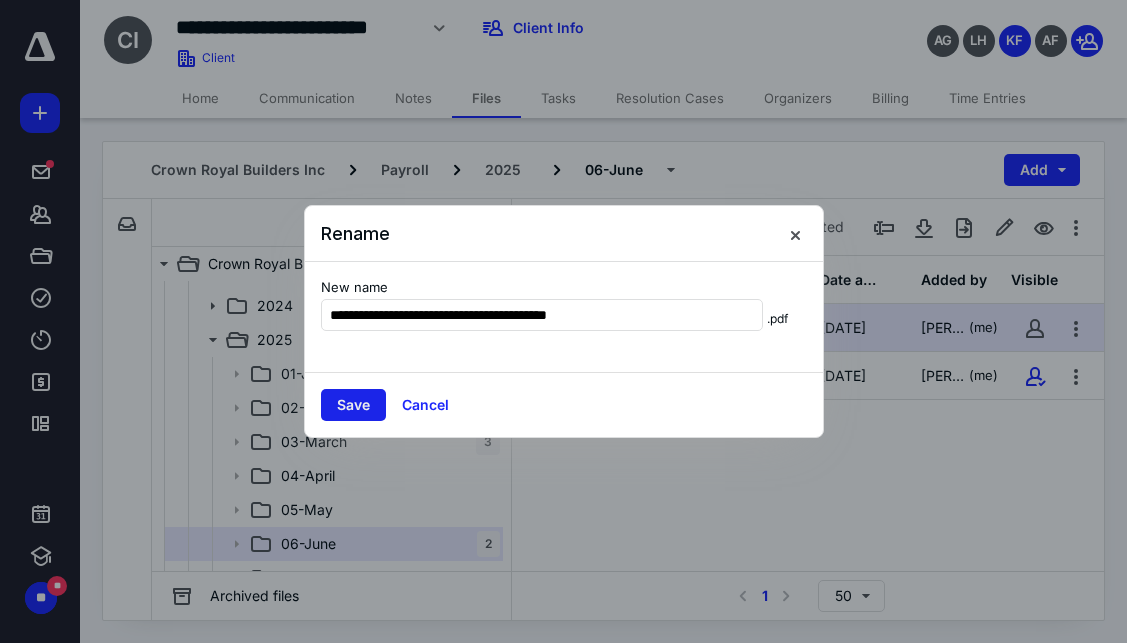 type on "**********" 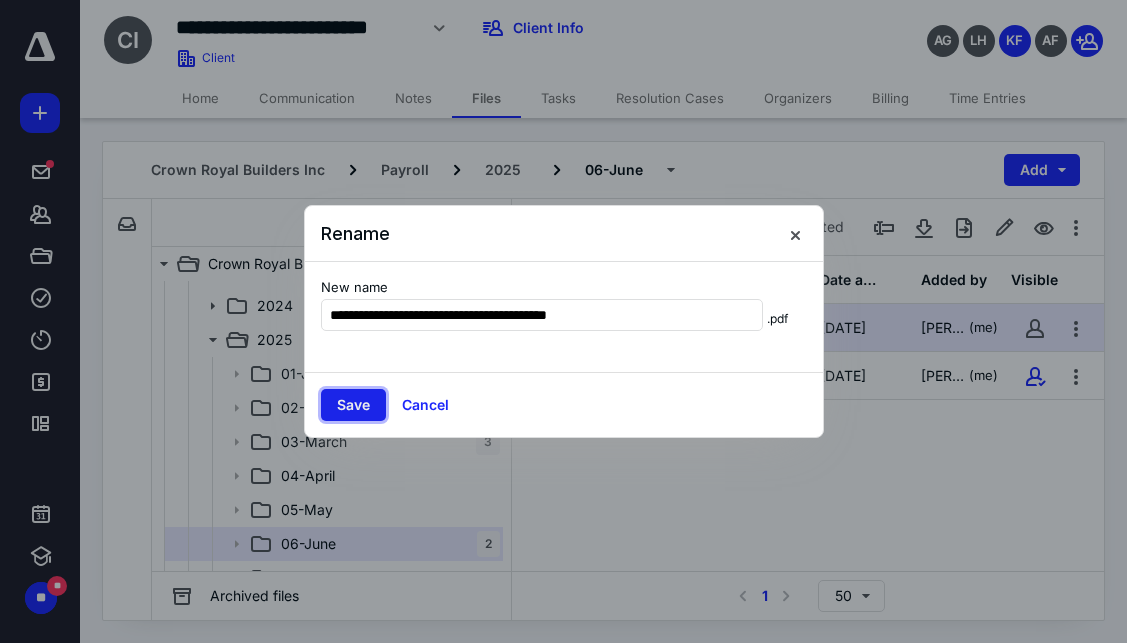 click on "Save" at bounding box center (353, 405) 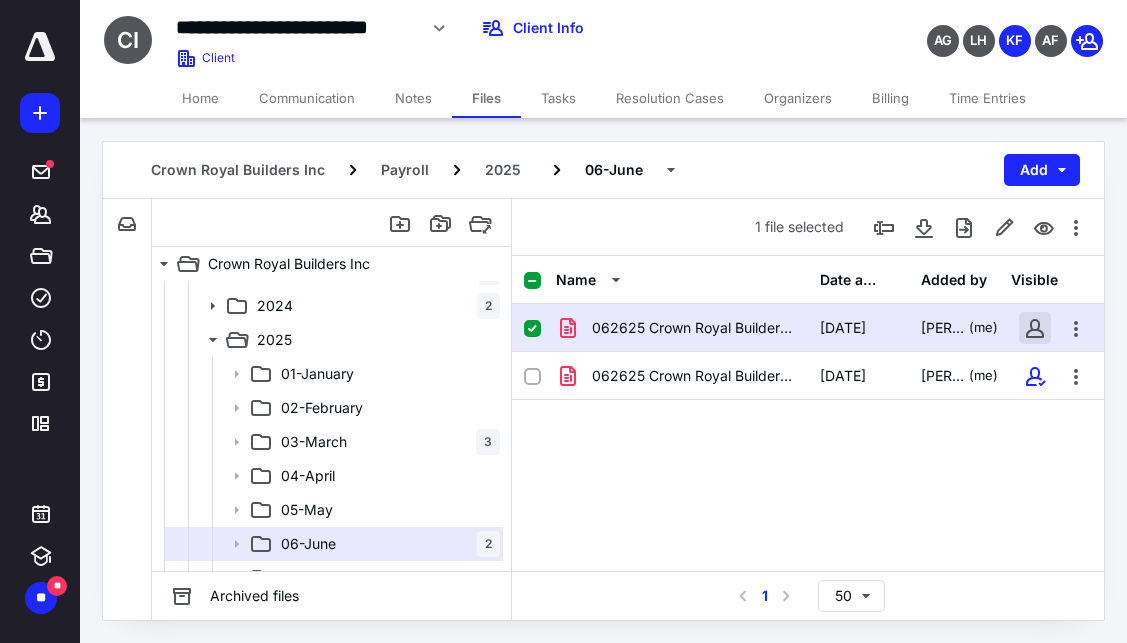 click at bounding box center (1035, 328) 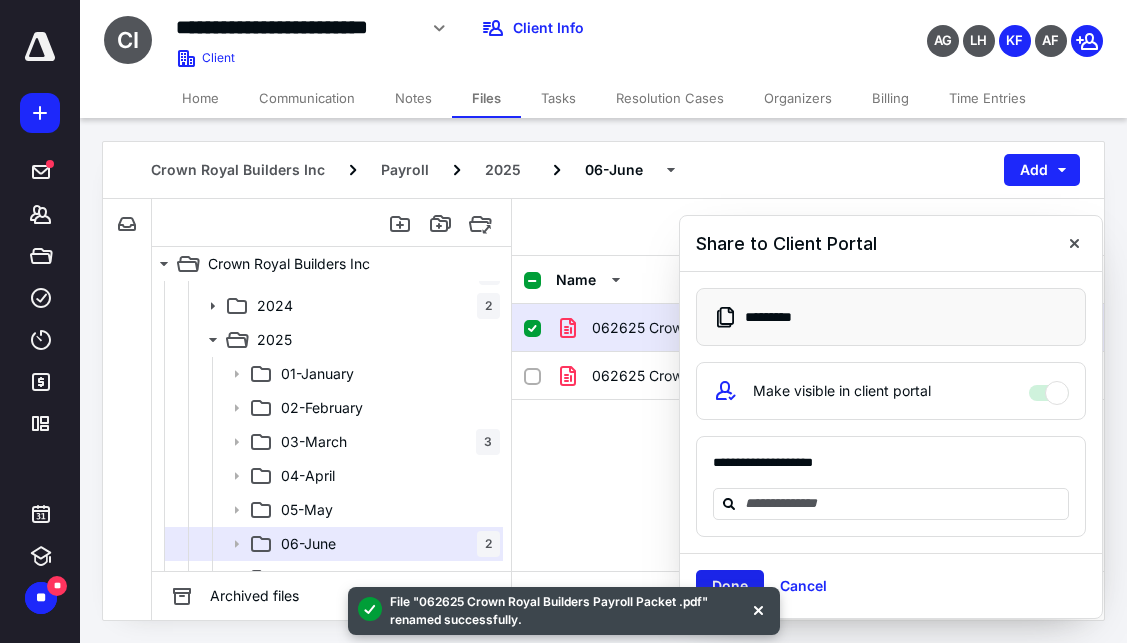 click on "Done" at bounding box center [730, 586] 